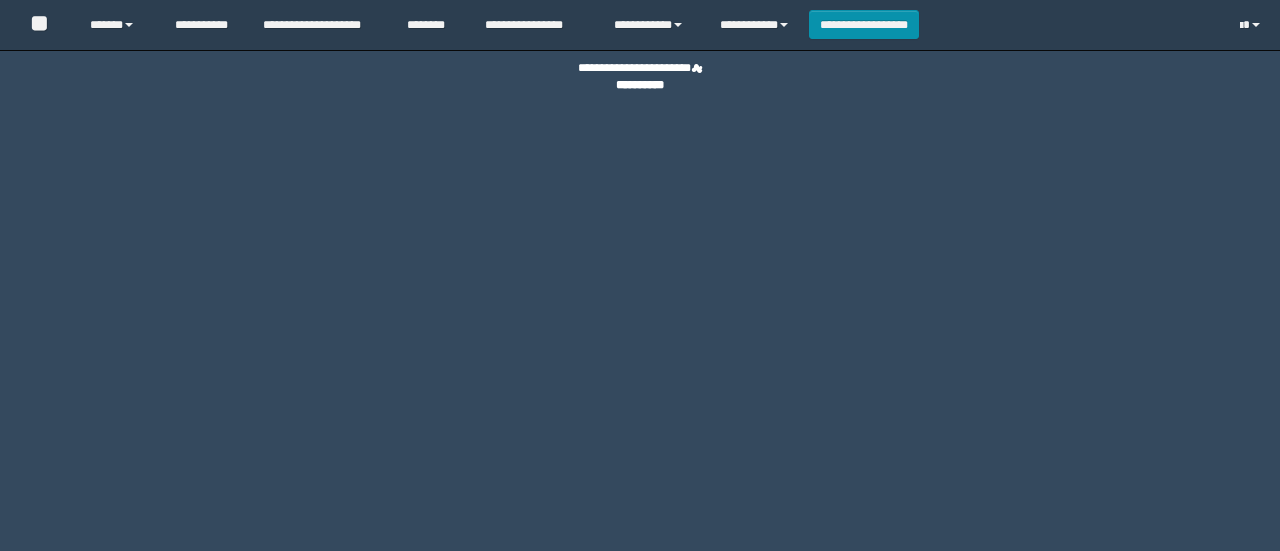 scroll, scrollTop: 0, scrollLeft: 0, axis: both 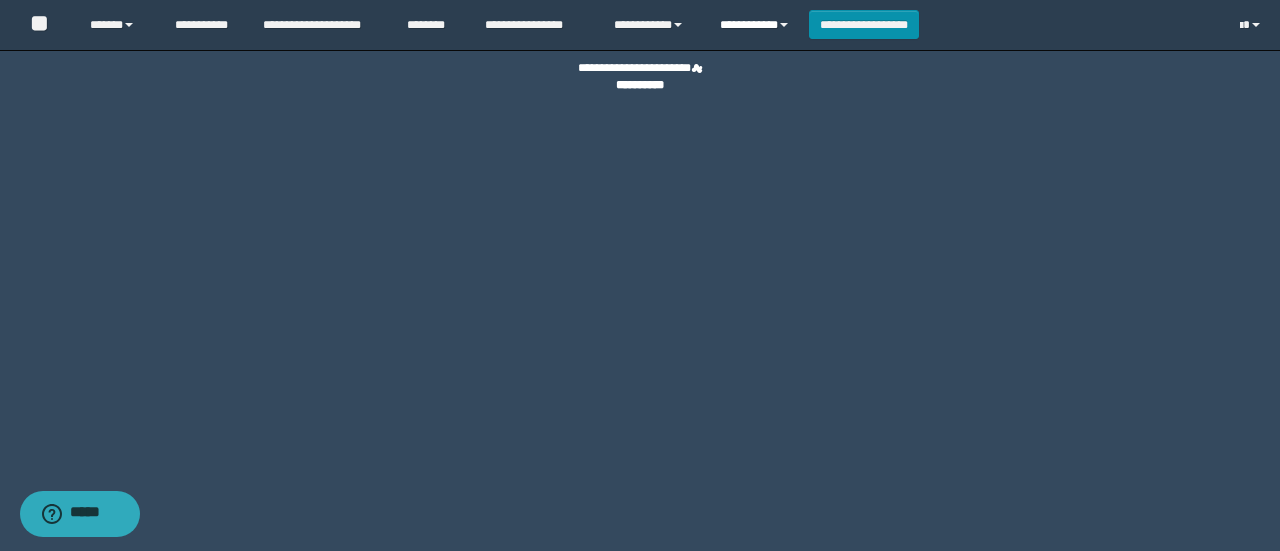 click on "**********" at bounding box center [757, 25] 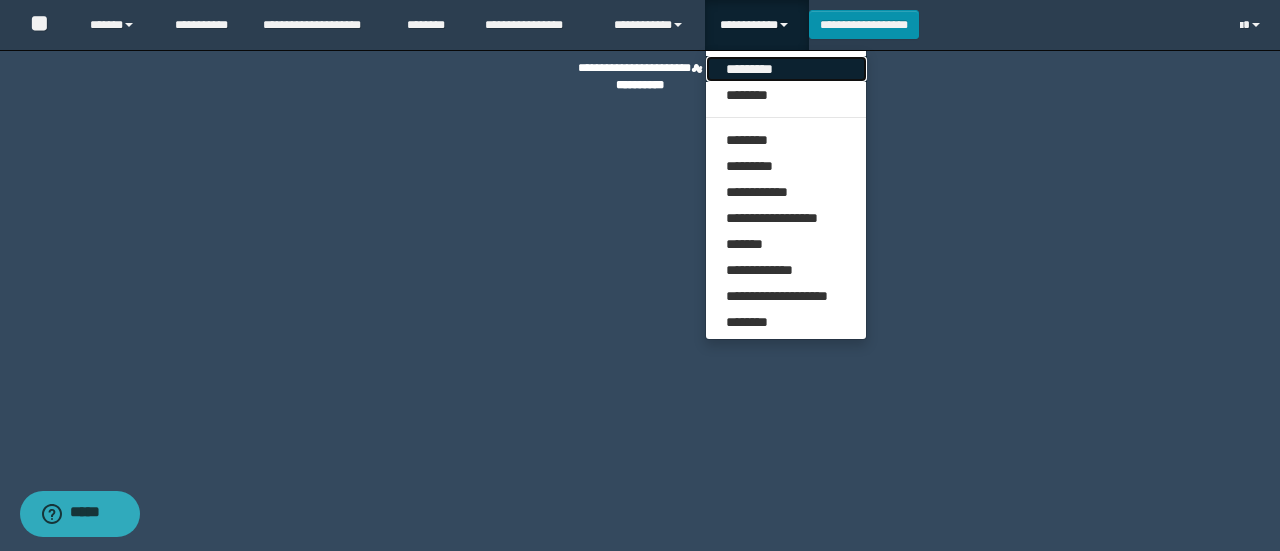 click on "*********" at bounding box center (786, 69) 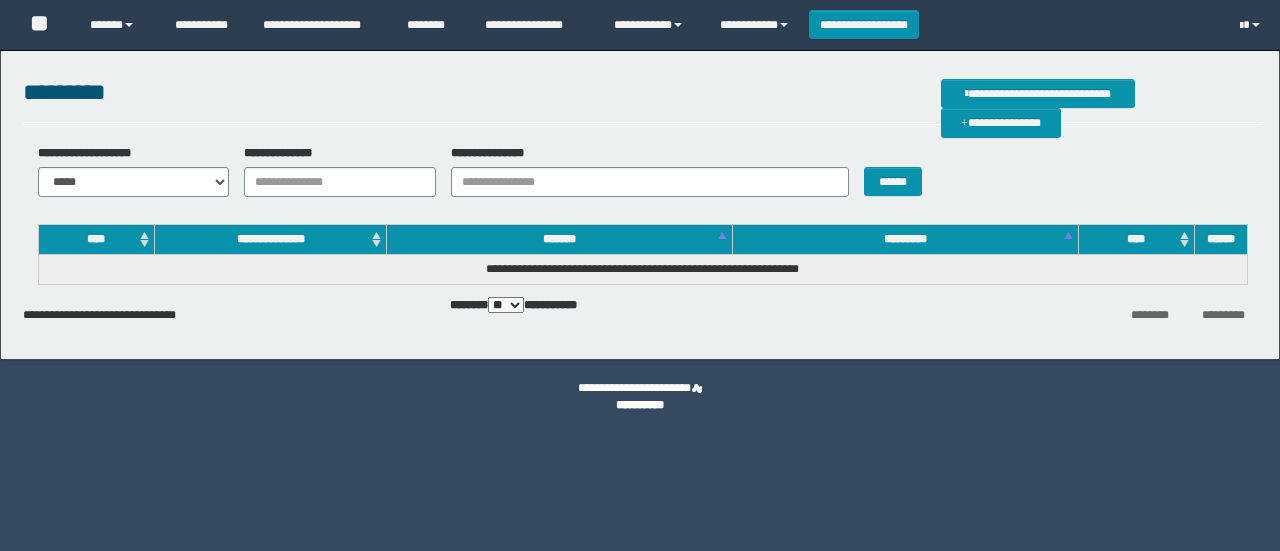 scroll, scrollTop: 0, scrollLeft: 0, axis: both 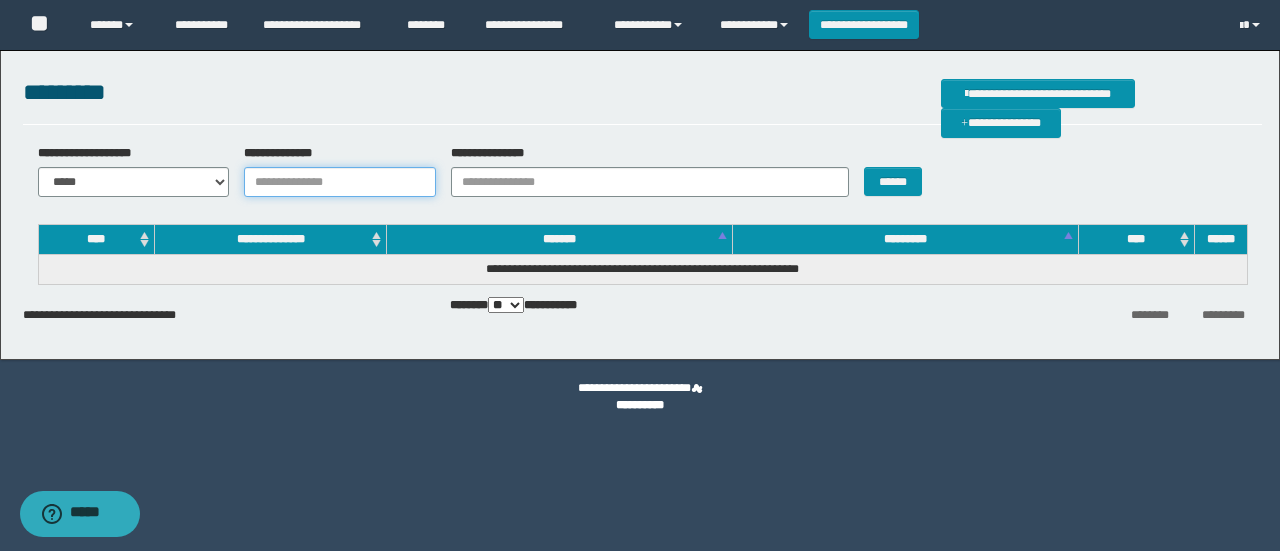 click on "**********" at bounding box center [340, 182] 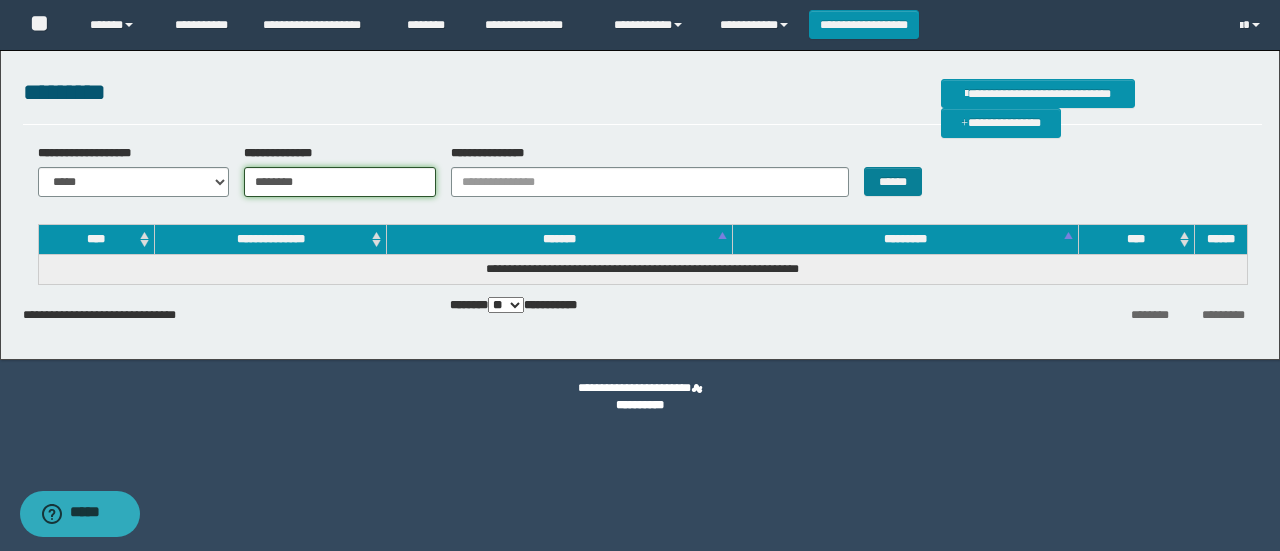 type on "********" 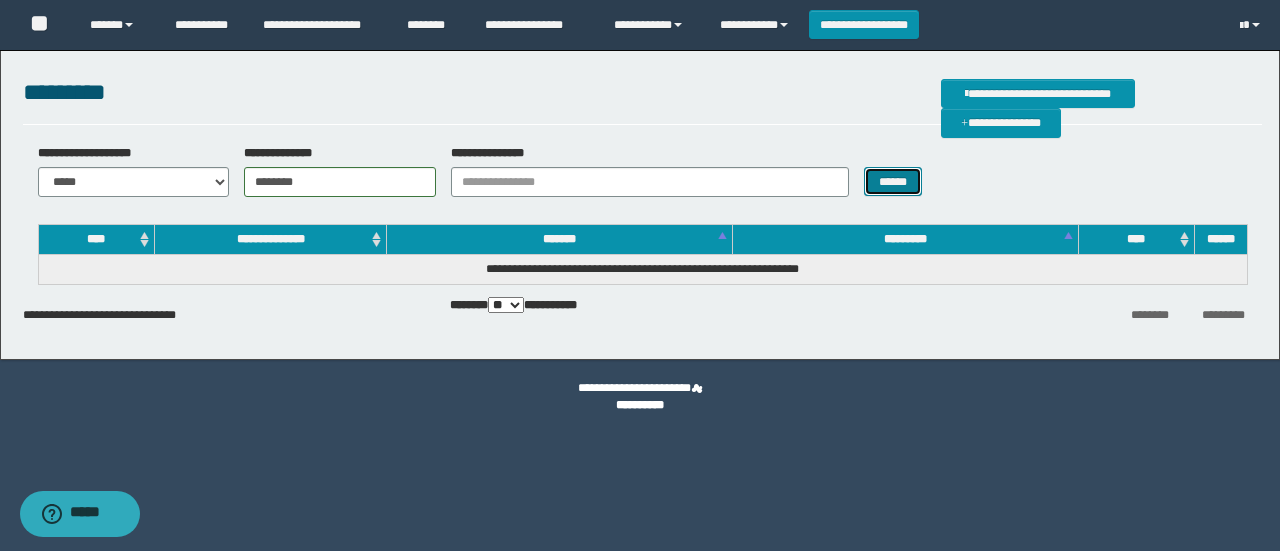 click on "******" at bounding box center (893, 181) 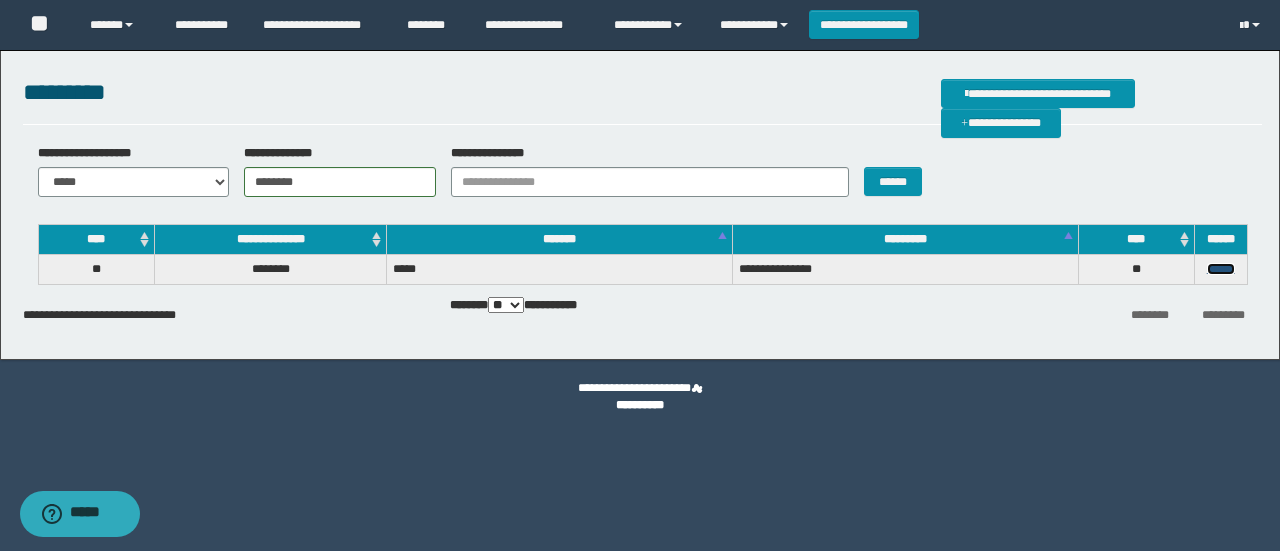 click on "******" at bounding box center (1221, 269) 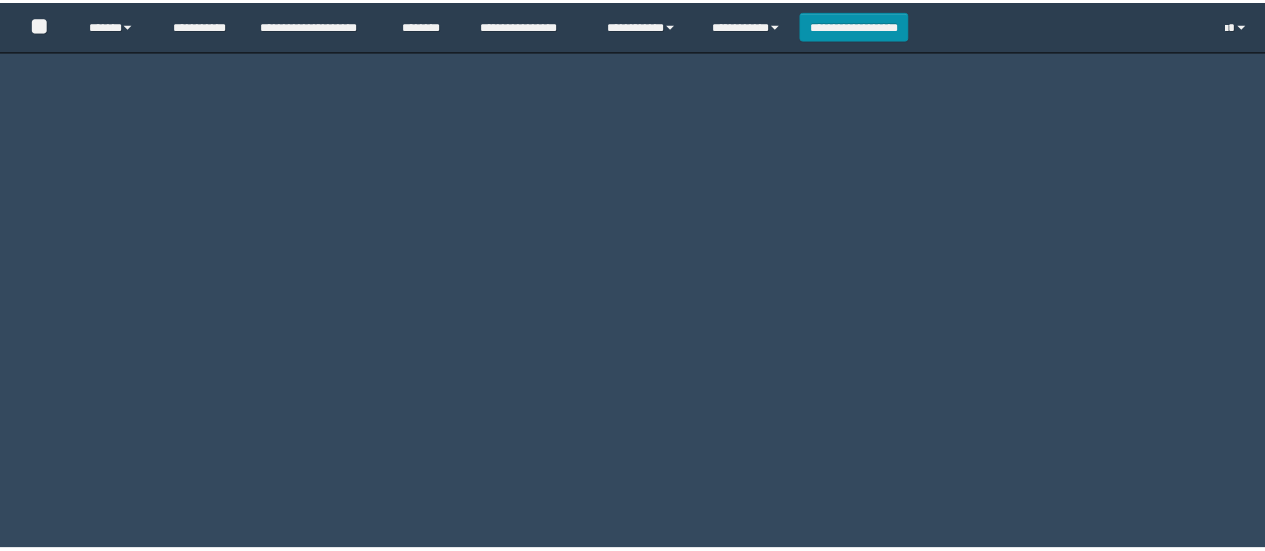 scroll, scrollTop: 0, scrollLeft: 0, axis: both 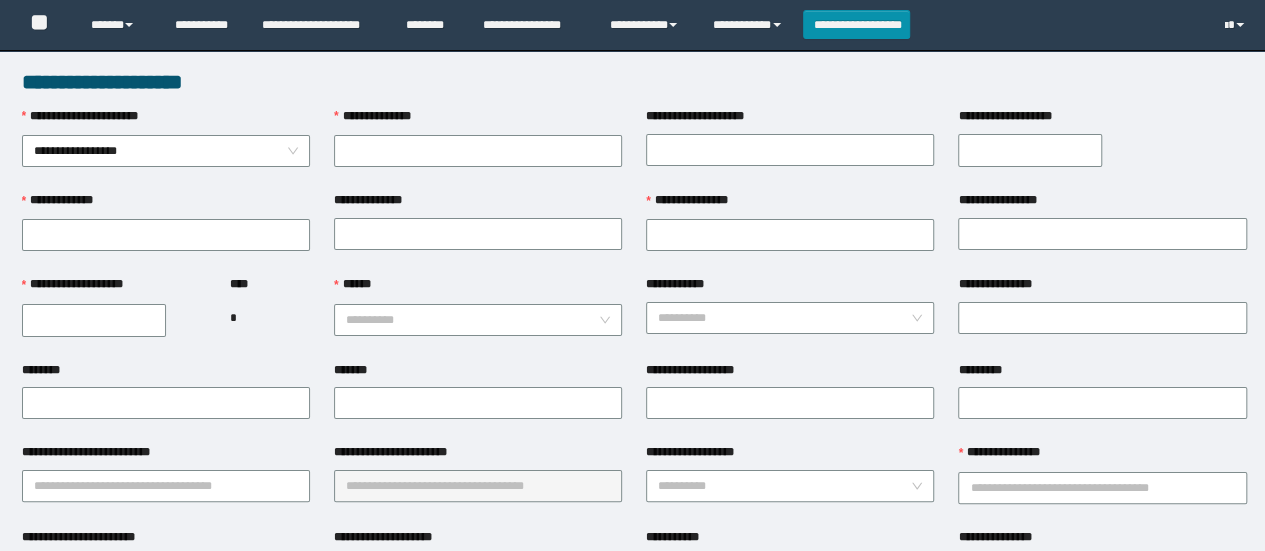 type on "********" 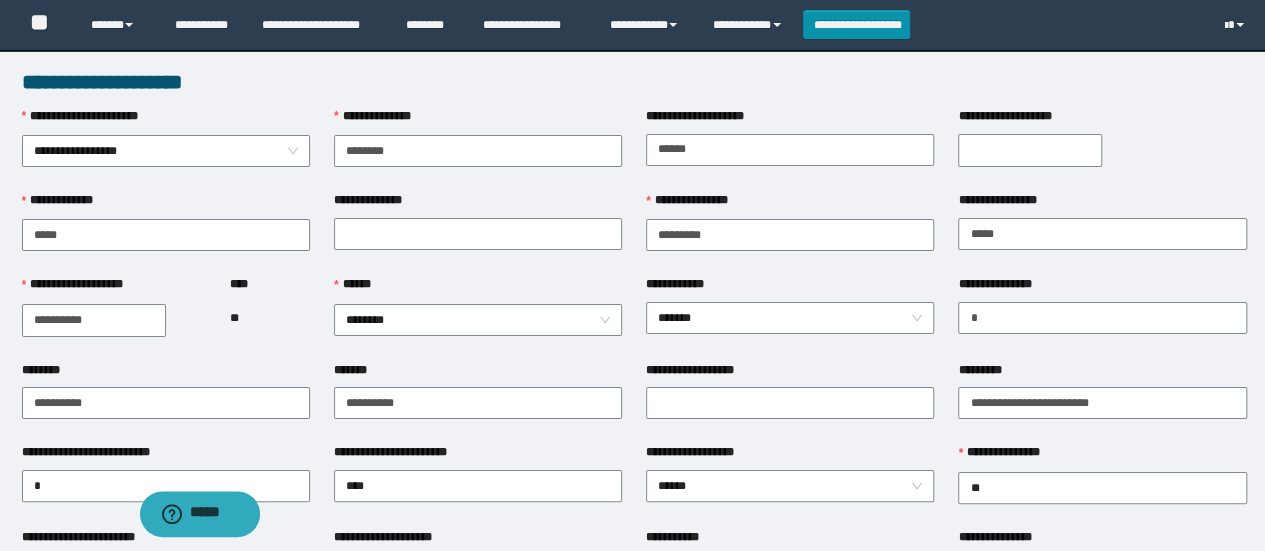 scroll, scrollTop: 0, scrollLeft: 0, axis: both 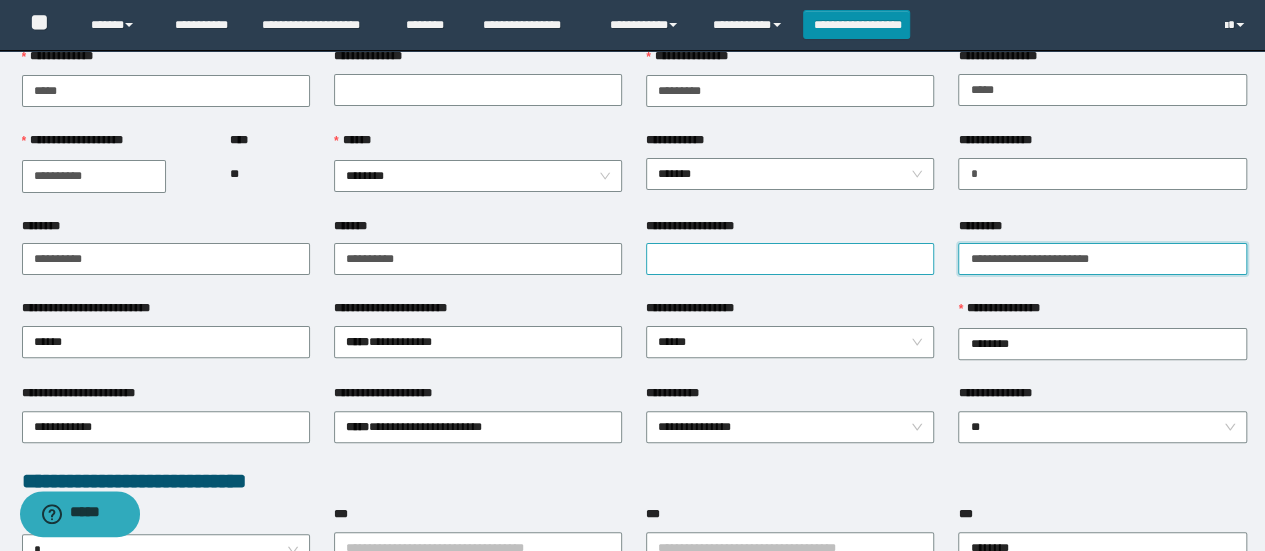 drag, startPoint x: 1112, startPoint y: 259, endPoint x: 917, endPoint y: 263, distance: 195.04102 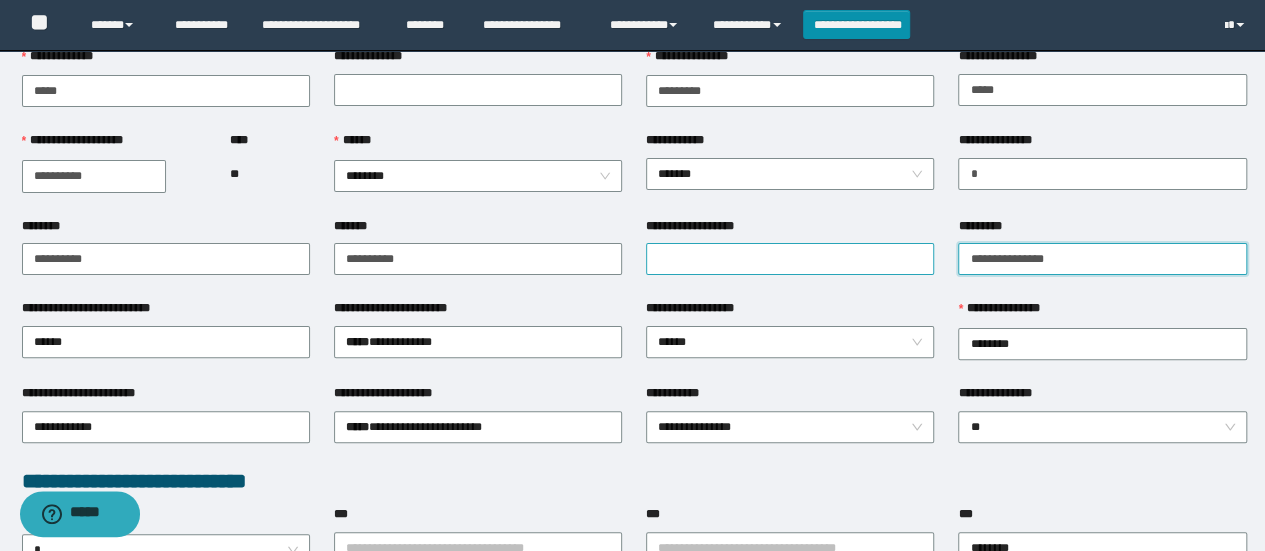 type on "**********" 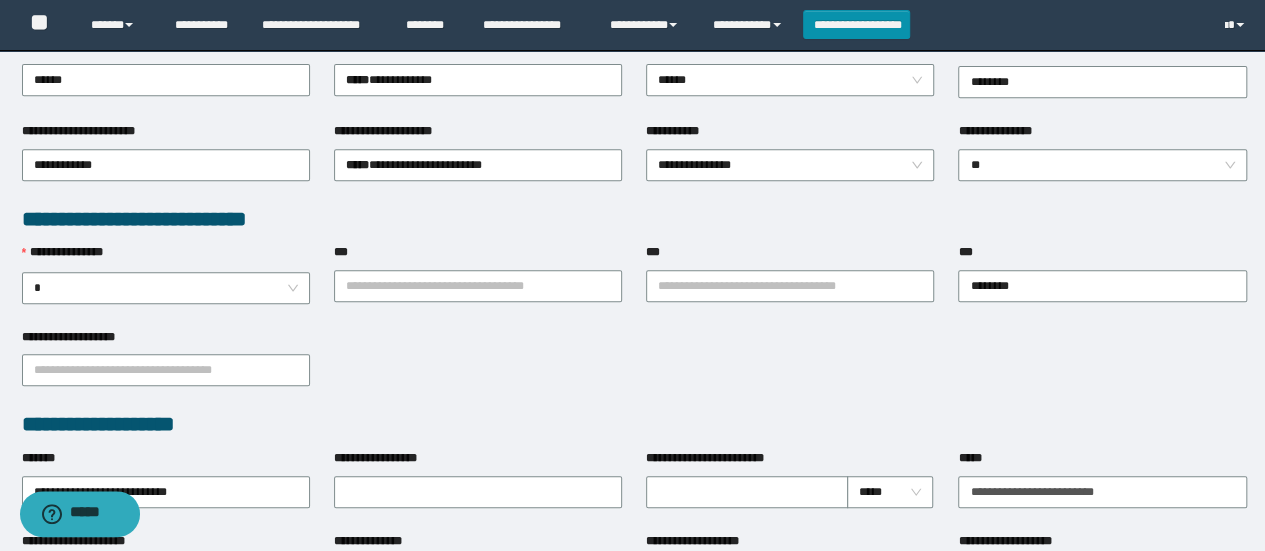 scroll, scrollTop: 413, scrollLeft: 0, axis: vertical 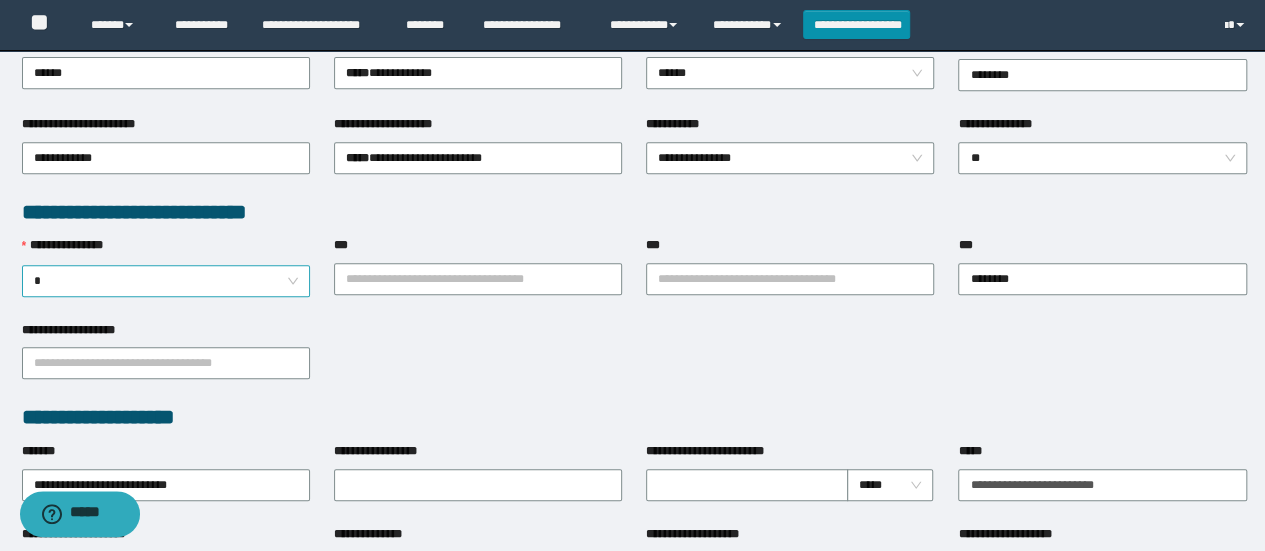 click on "*" at bounding box center (166, 281) 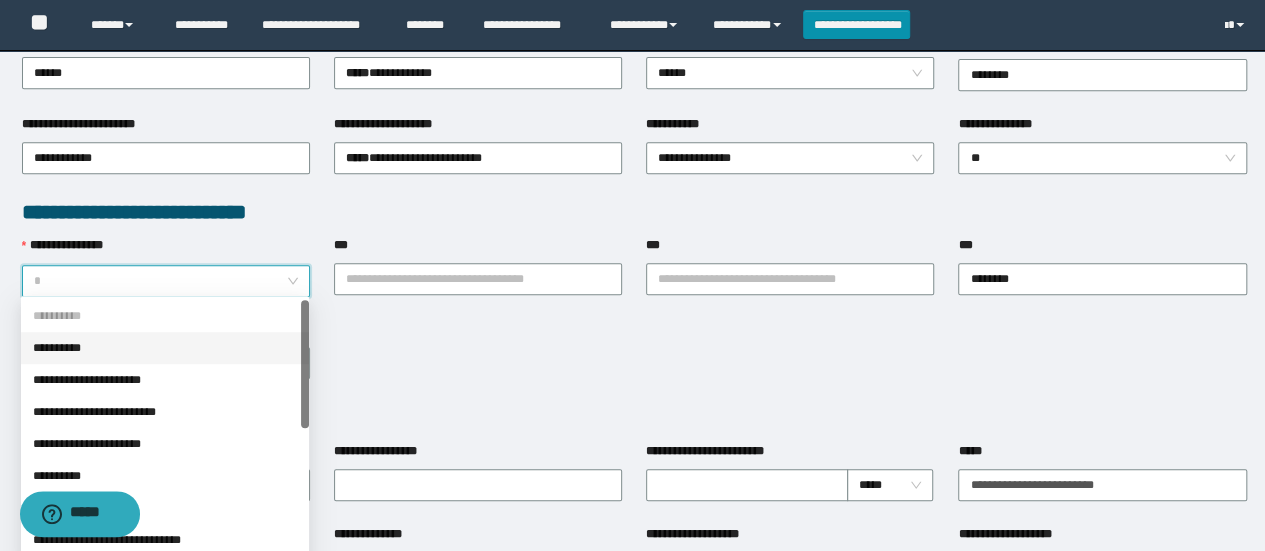 click on "**********" at bounding box center [165, 380] 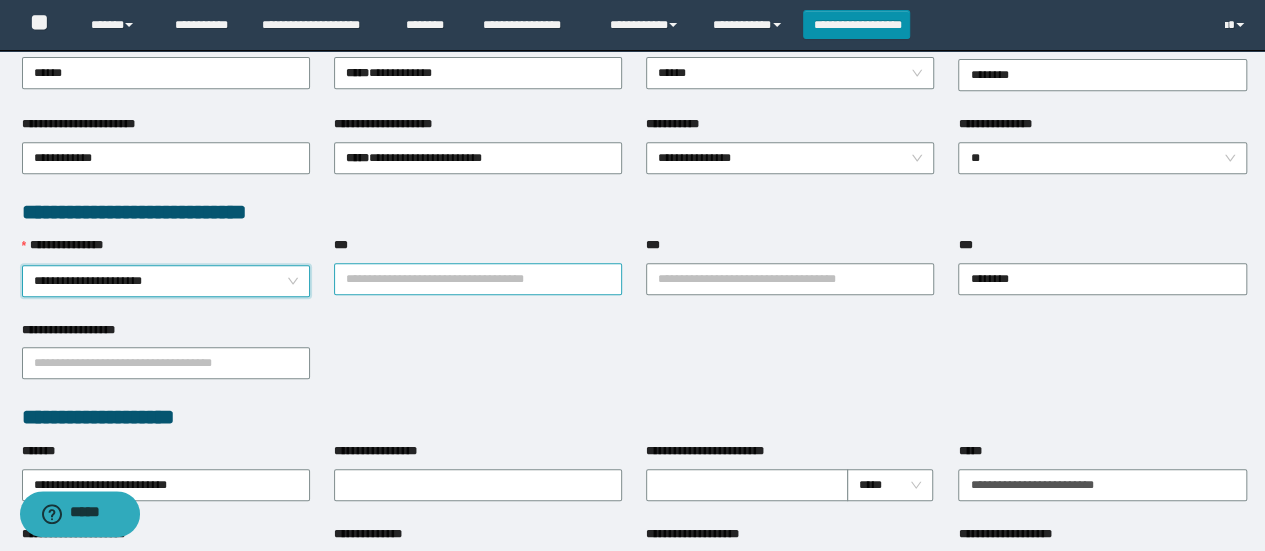 click on "***" at bounding box center [478, 279] 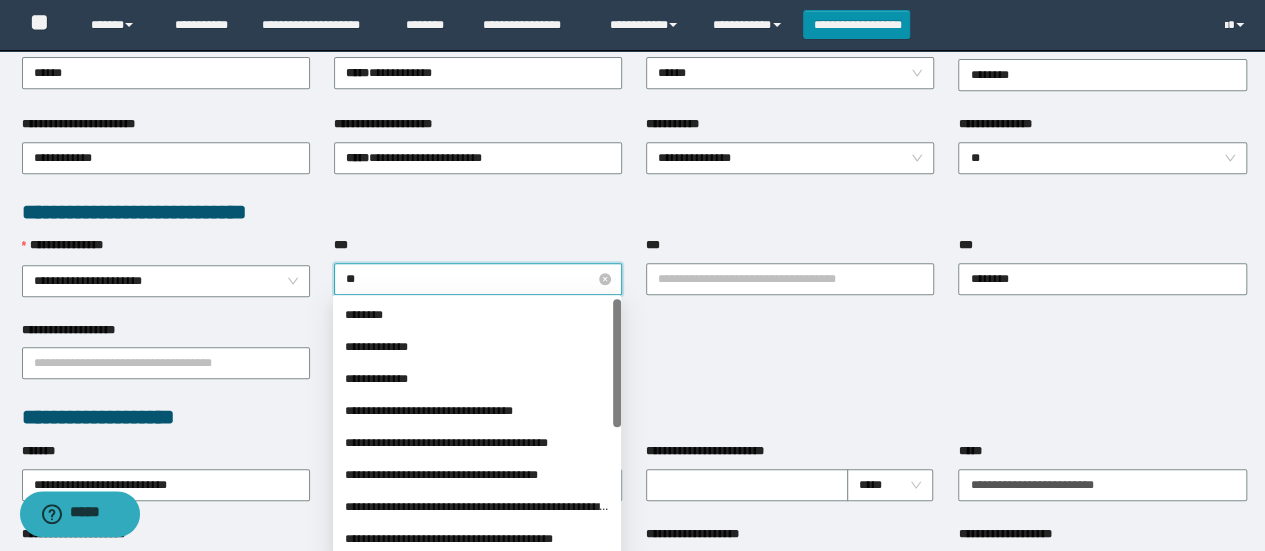 type on "***" 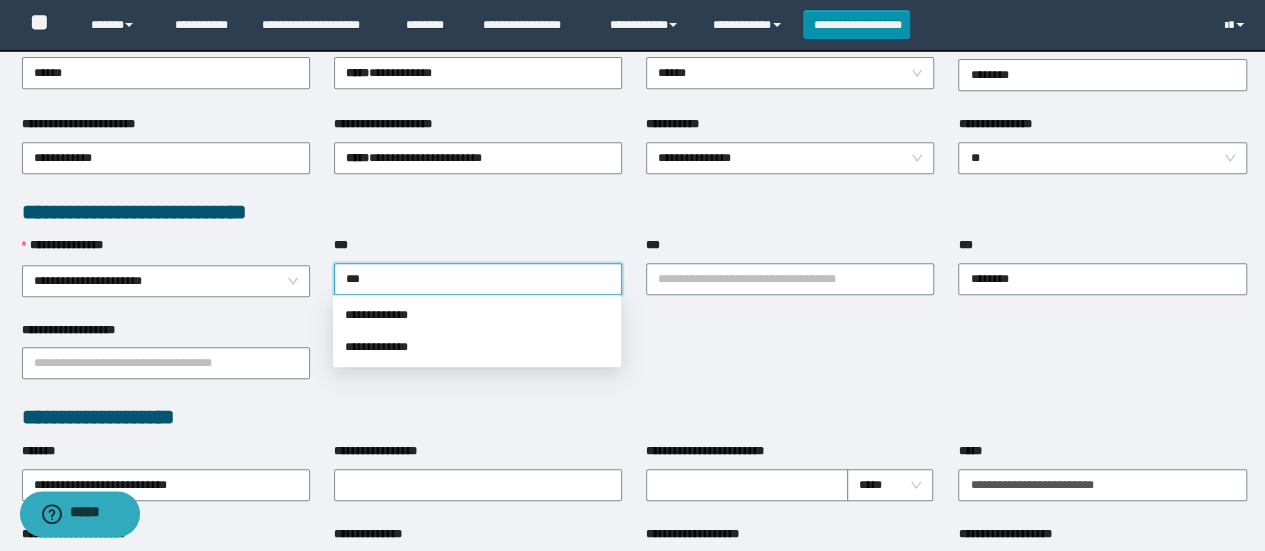 click on "**********" at bounding box center (477, 315) 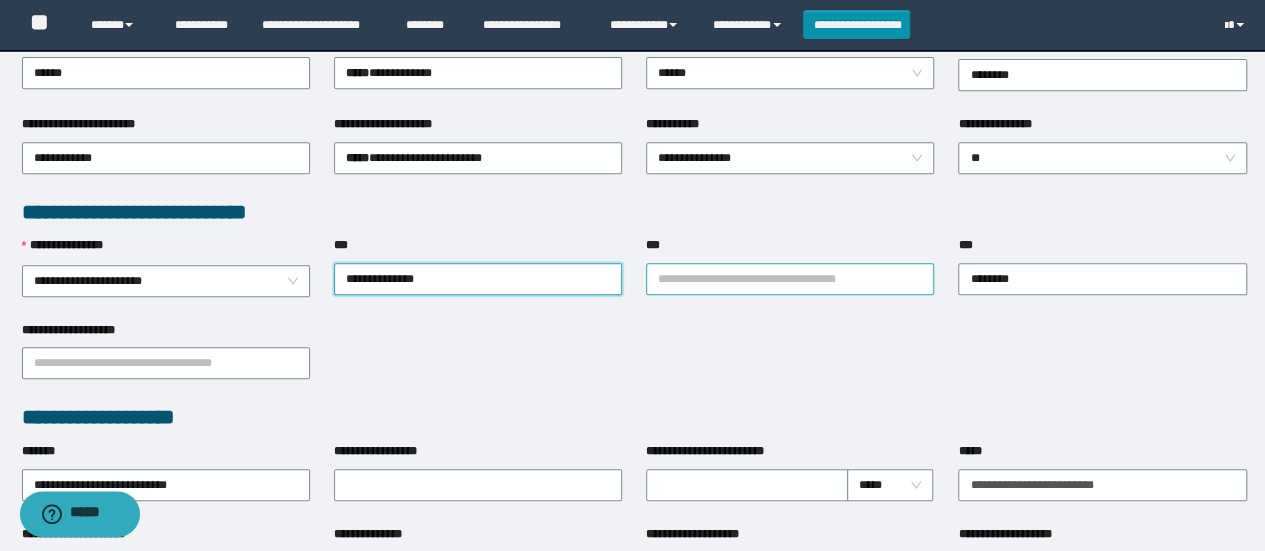 click on "***" at bounding box center (790, 279) 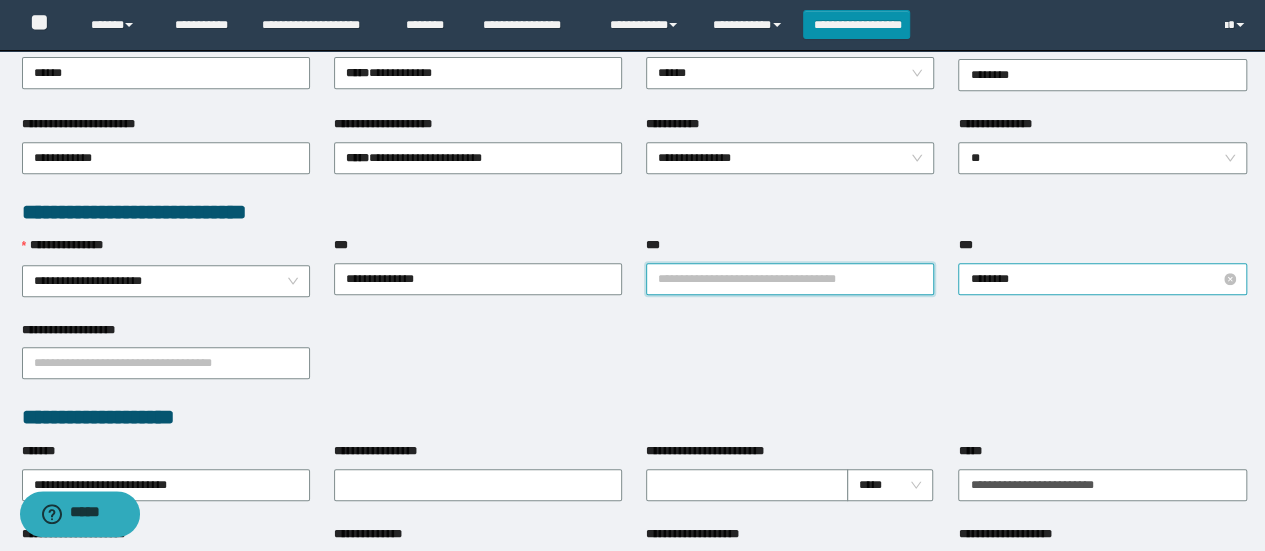 click on "********" at bounding box center (1102, 279) 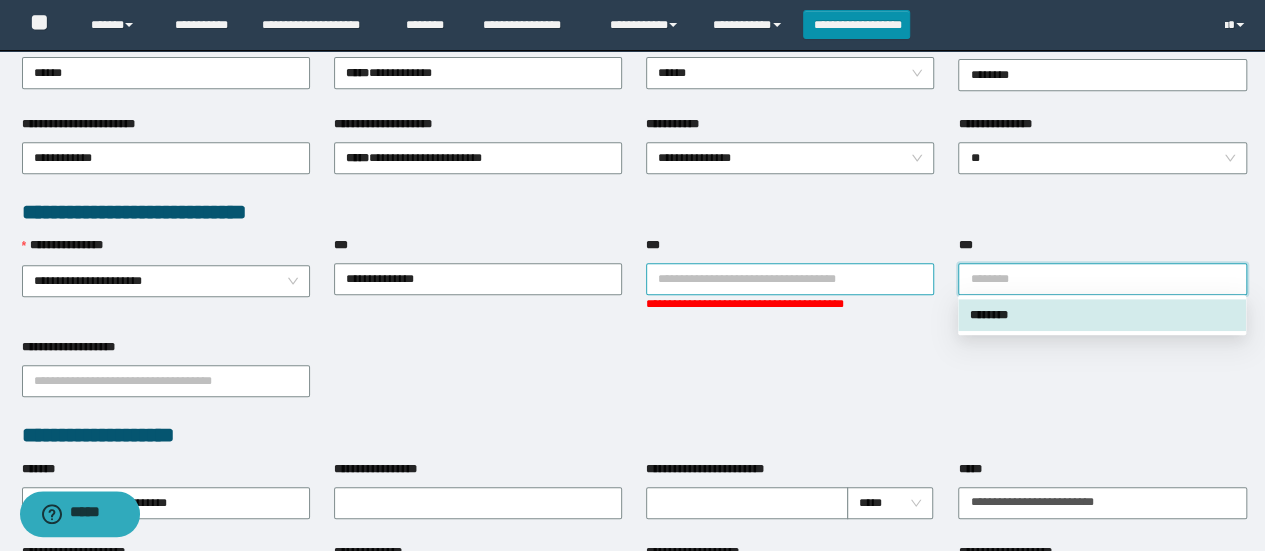 click on "***" at bounding box center [790, 279] 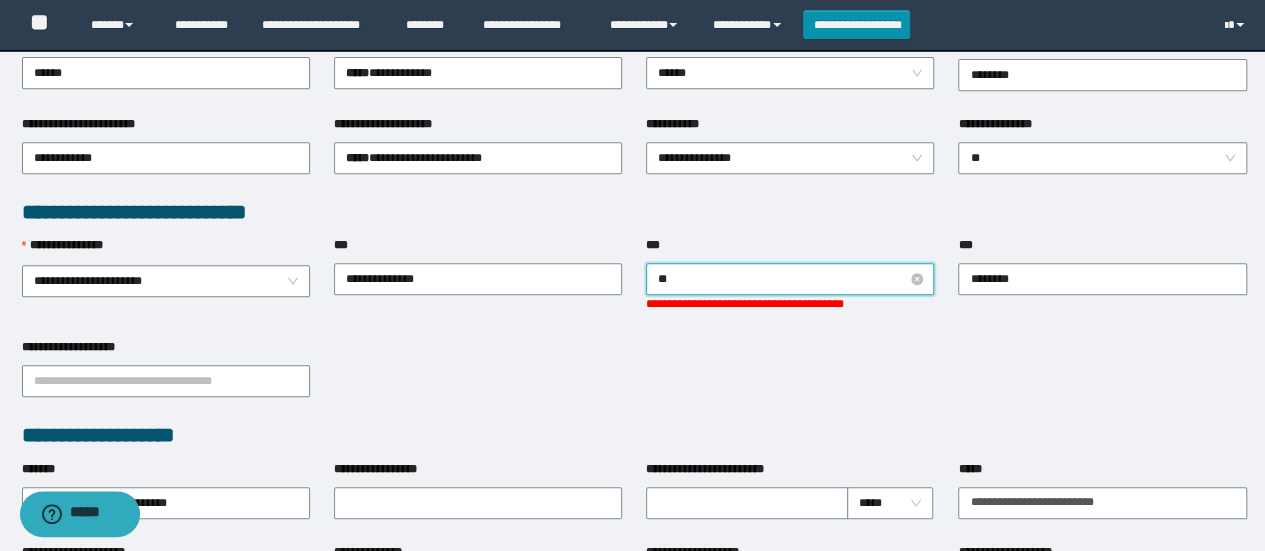 type on "***" 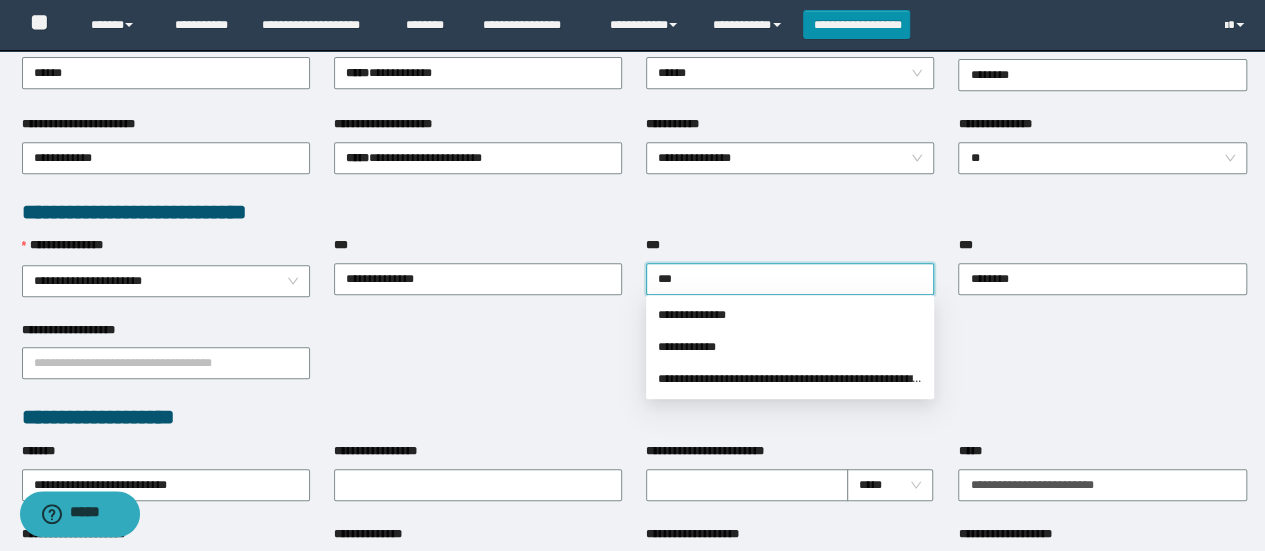 click on "**********" at bounding box center [790, 347] 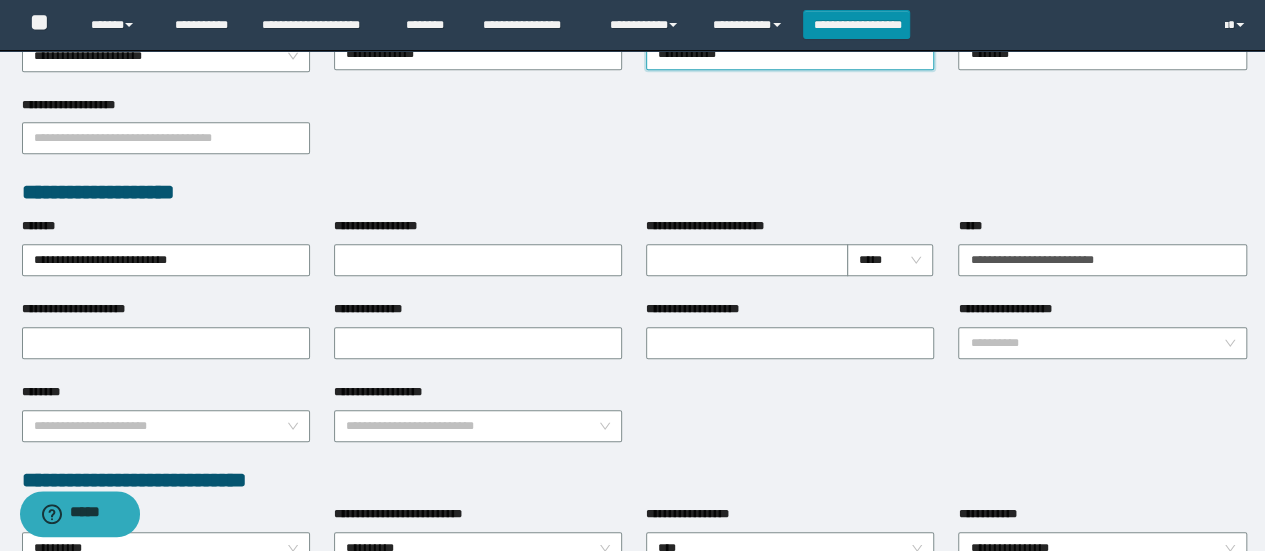 scroll, scrollTop: 650, scrollLeft: 0, axis: vertical 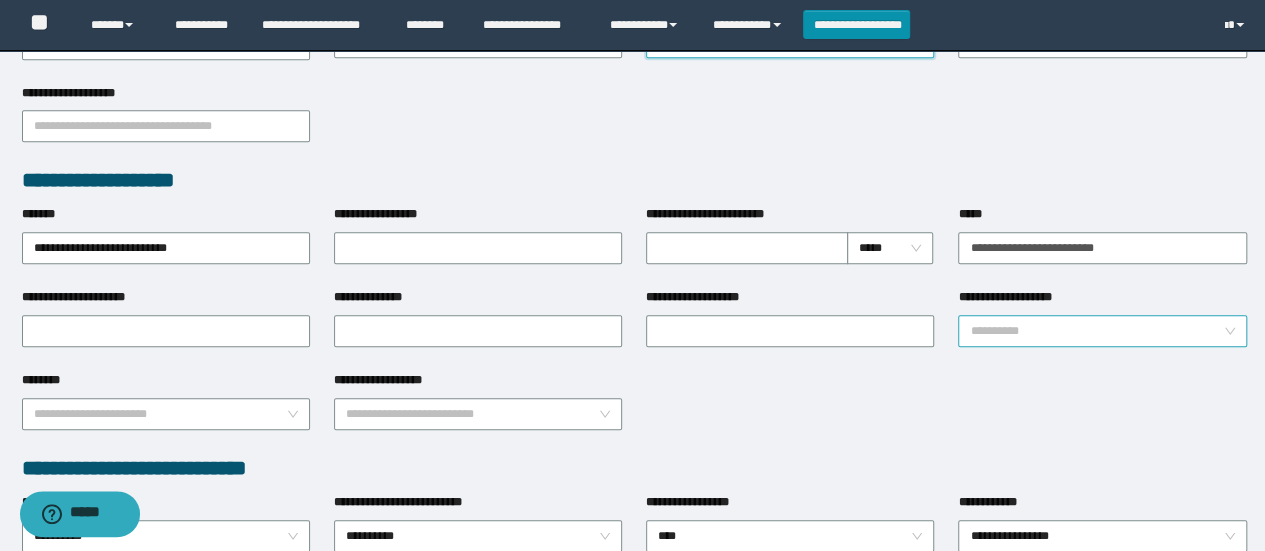 click on "**********" at bounding box center (1096, 331) 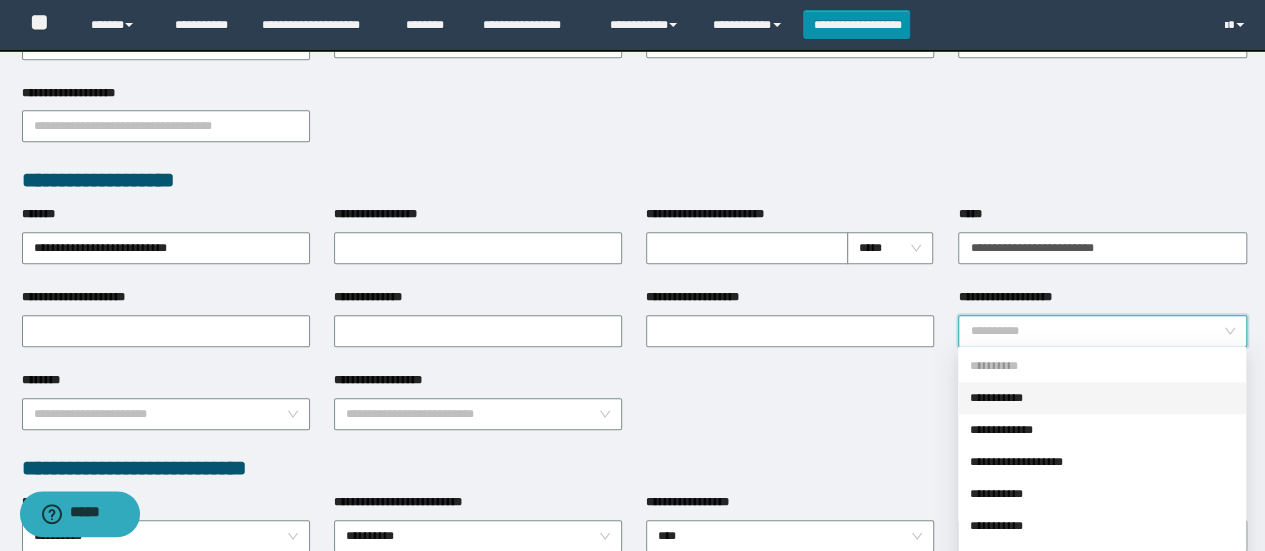 click on "**********" at bounding box center (1102, 398) 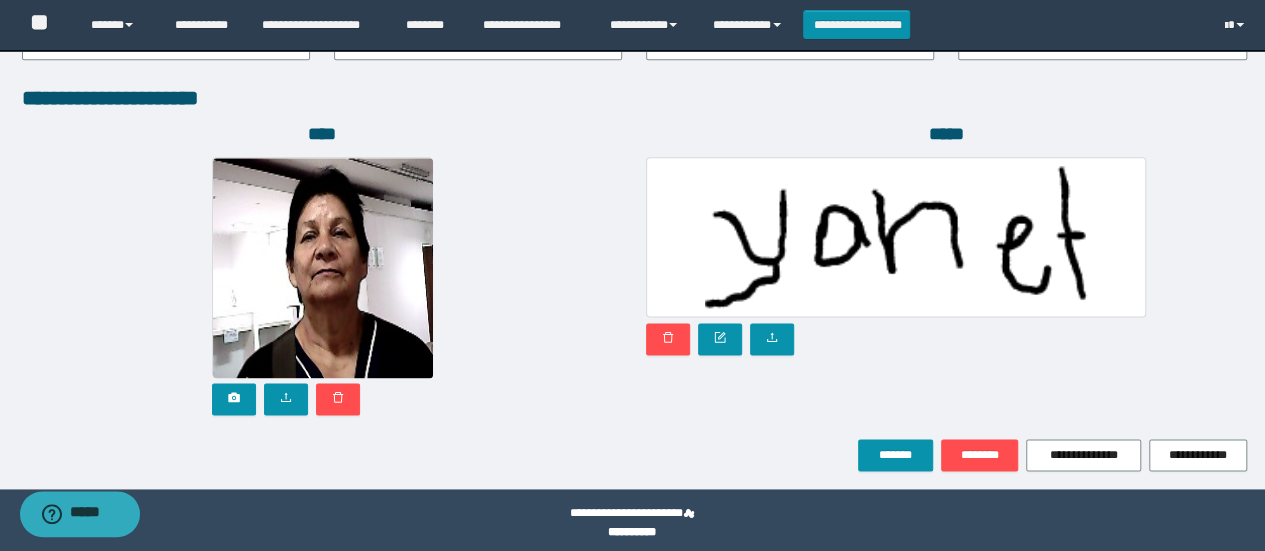 scroll, scrollTop: 1152, scrollLeft: 0, axis: vertical 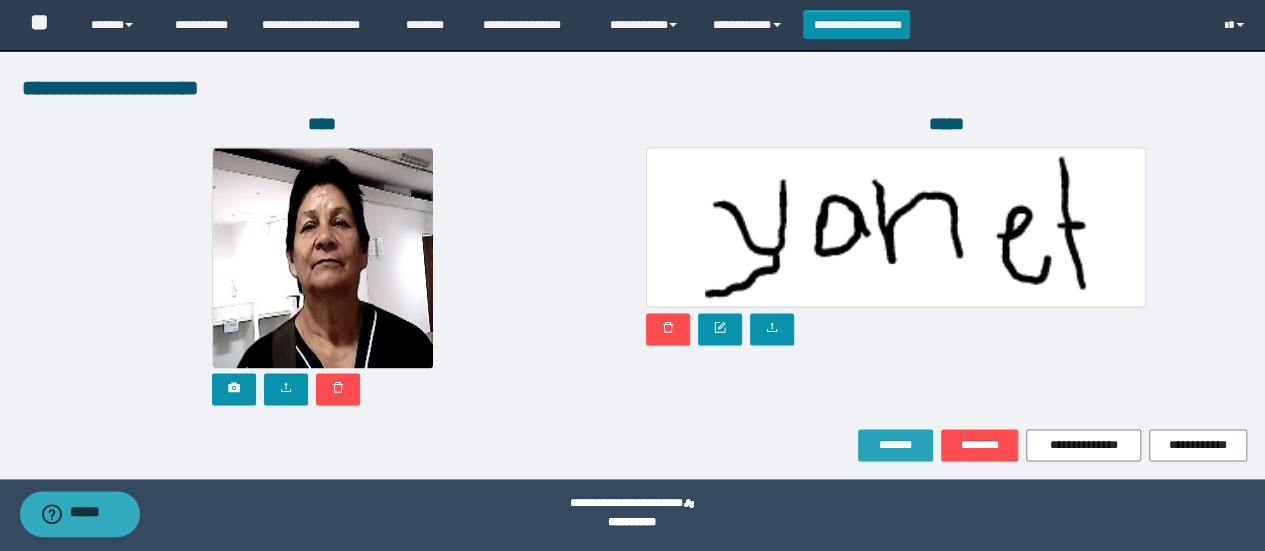 click on "*******" at bounding box center [895, 445] 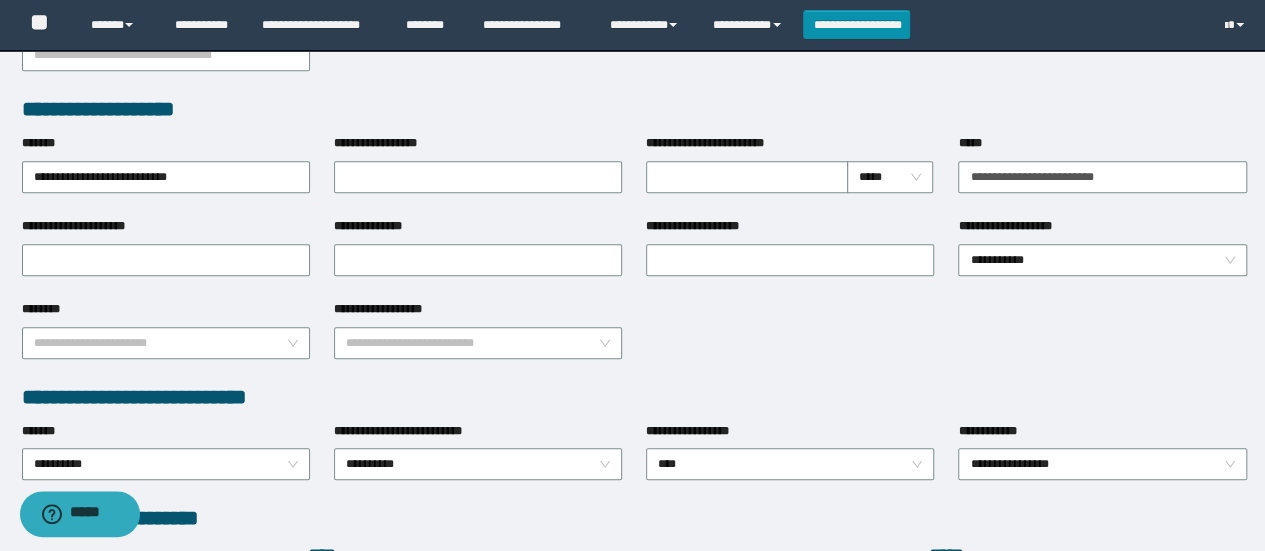 scroll, scrollTop: 773, scrollLeft: 0, axis: vertical 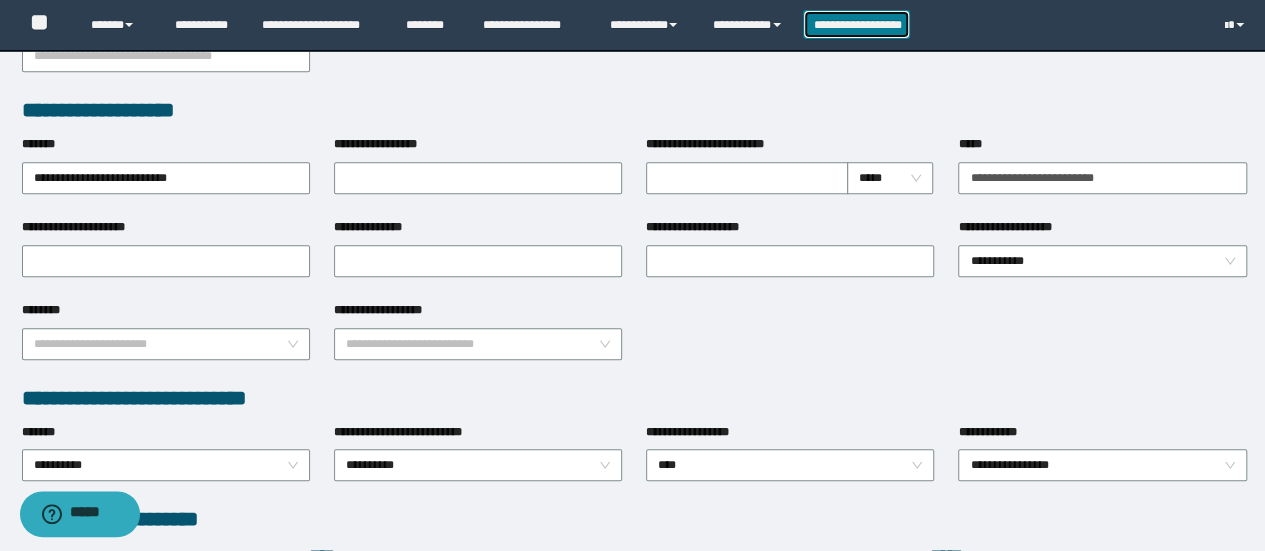 click on "**********" at bounding box center (857, 24) 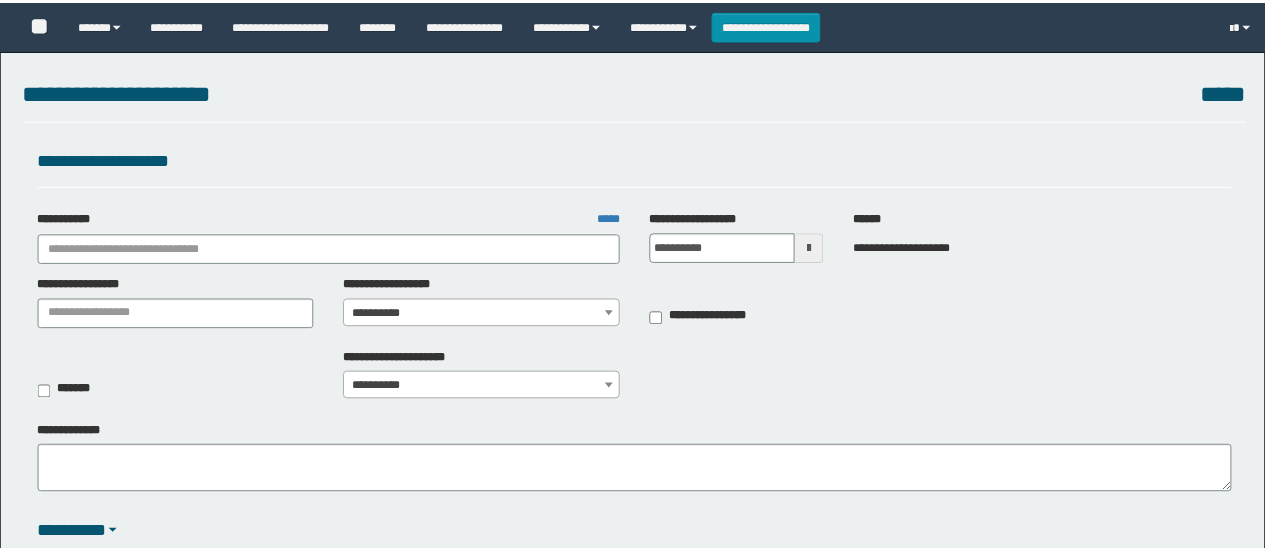 scroll, scrollTop: 0, scrollLeft: 0, axis: both 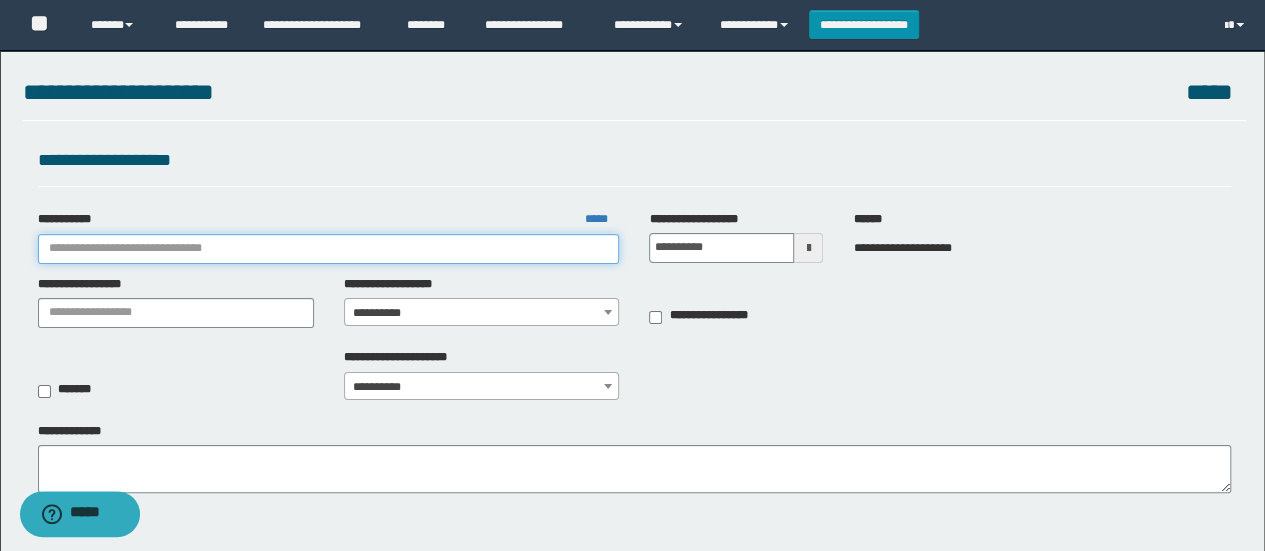 click on "**********" at bounding box center (329, 249) 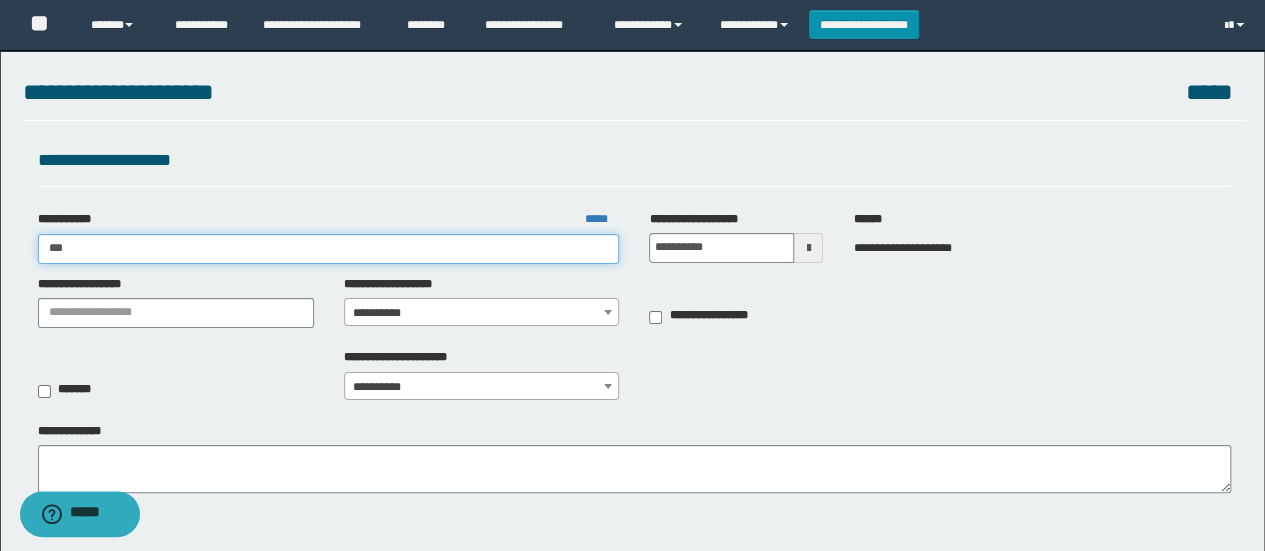 type on "****" 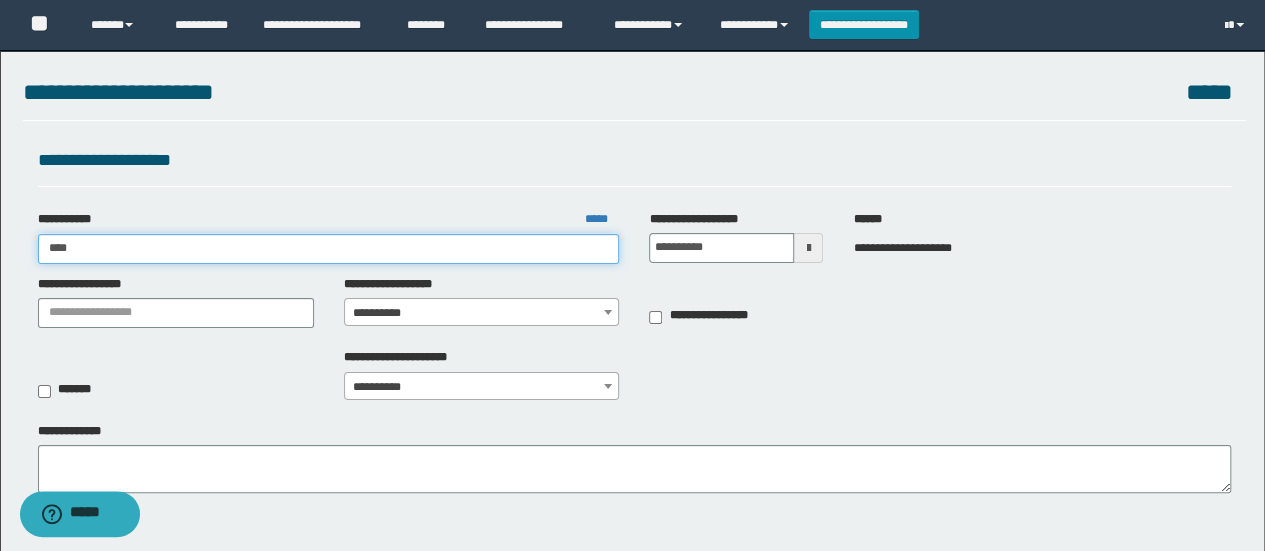 type on "****" 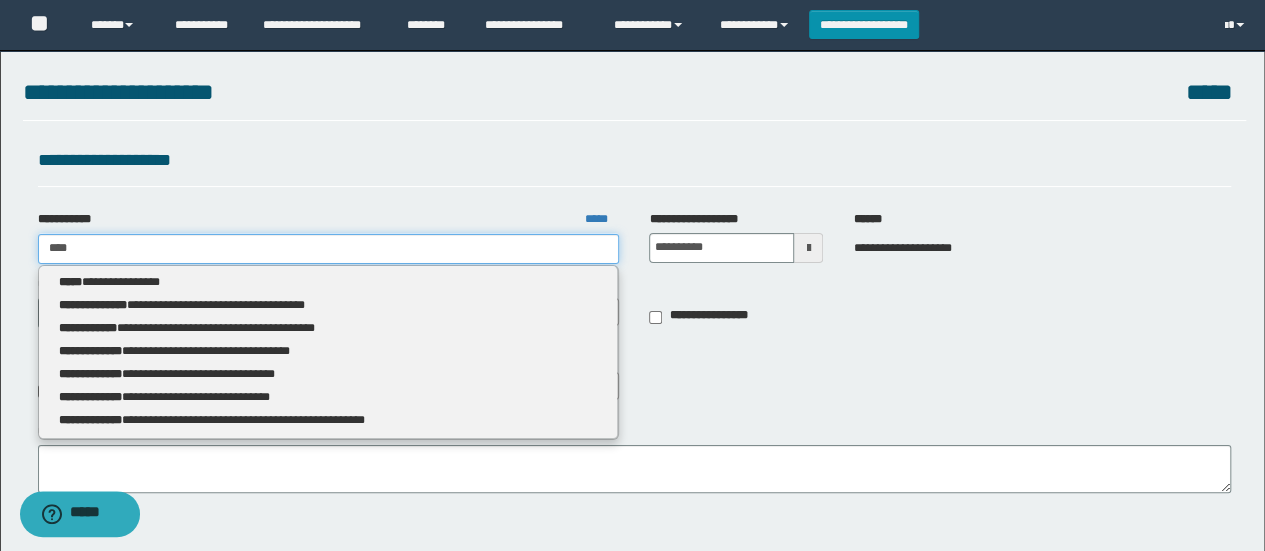 type on "****" 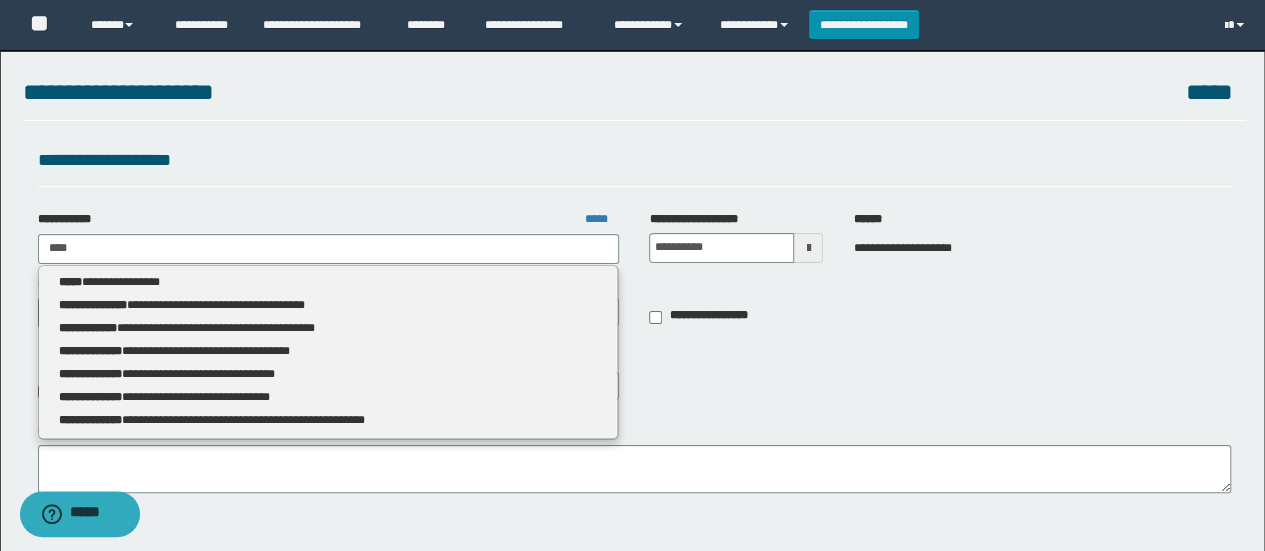 click on "**********" at bounding box center (328, 397) 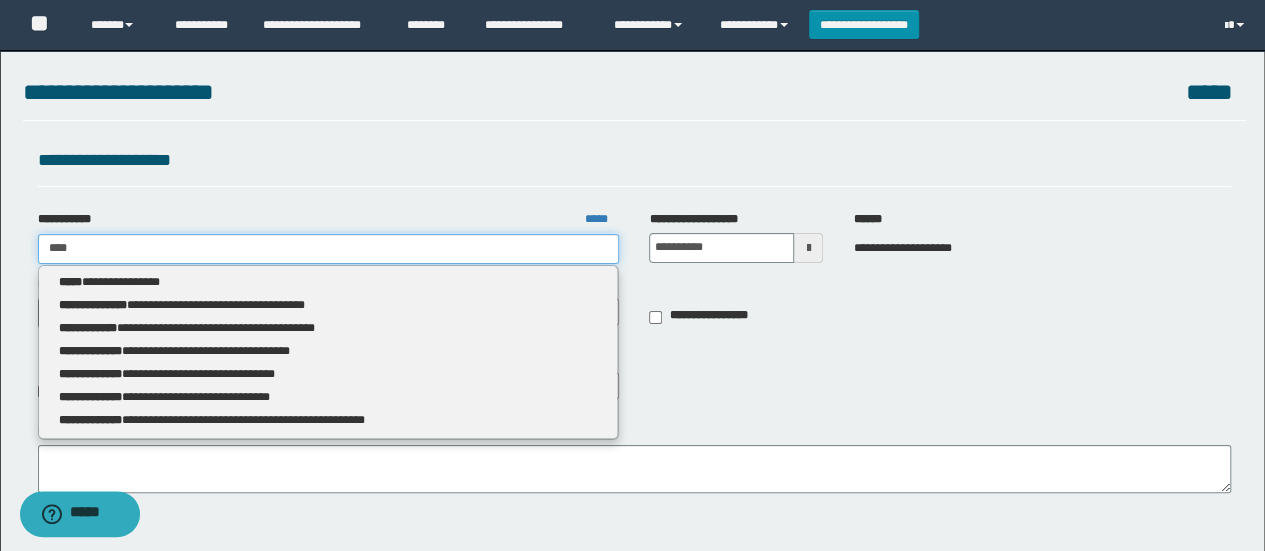 type 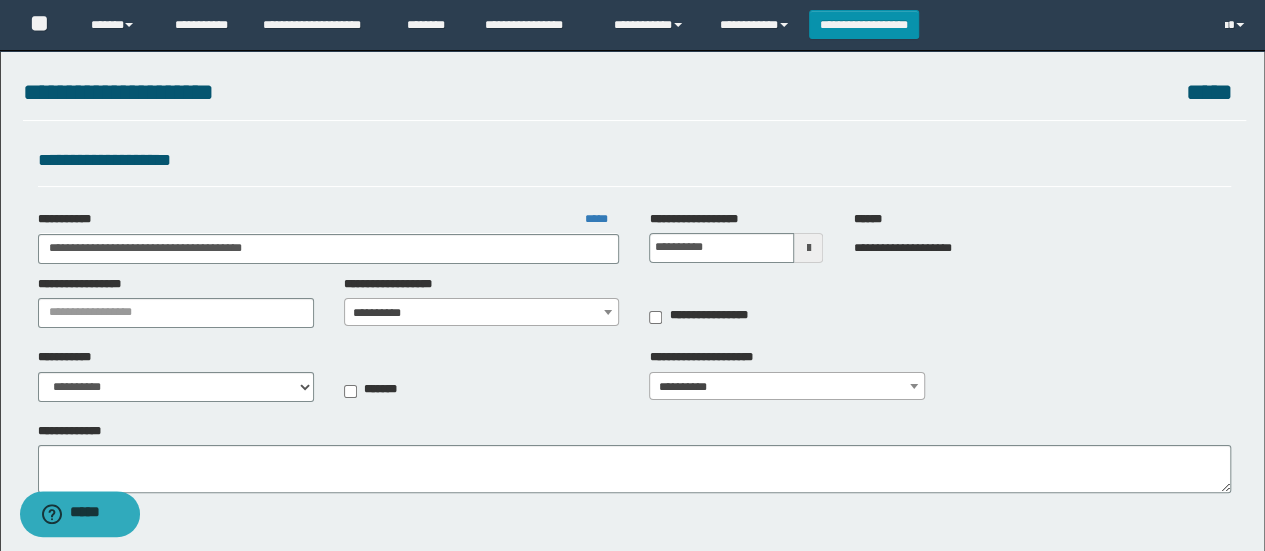 click on "**********" at bounding box center (736, 237) 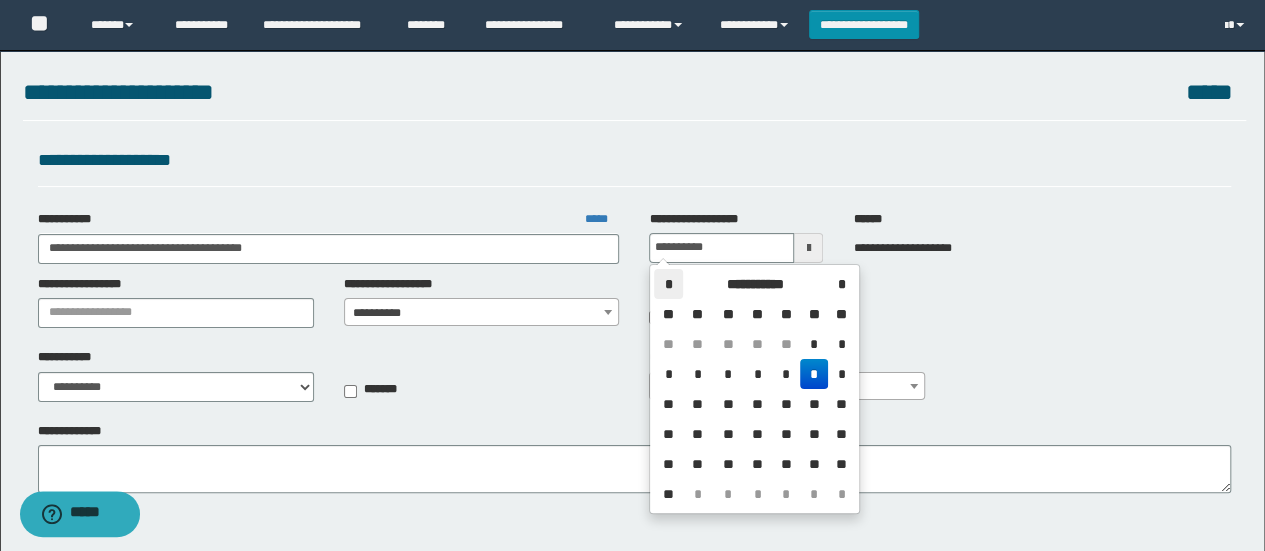 click on "*" at bounding box center (668, 284) 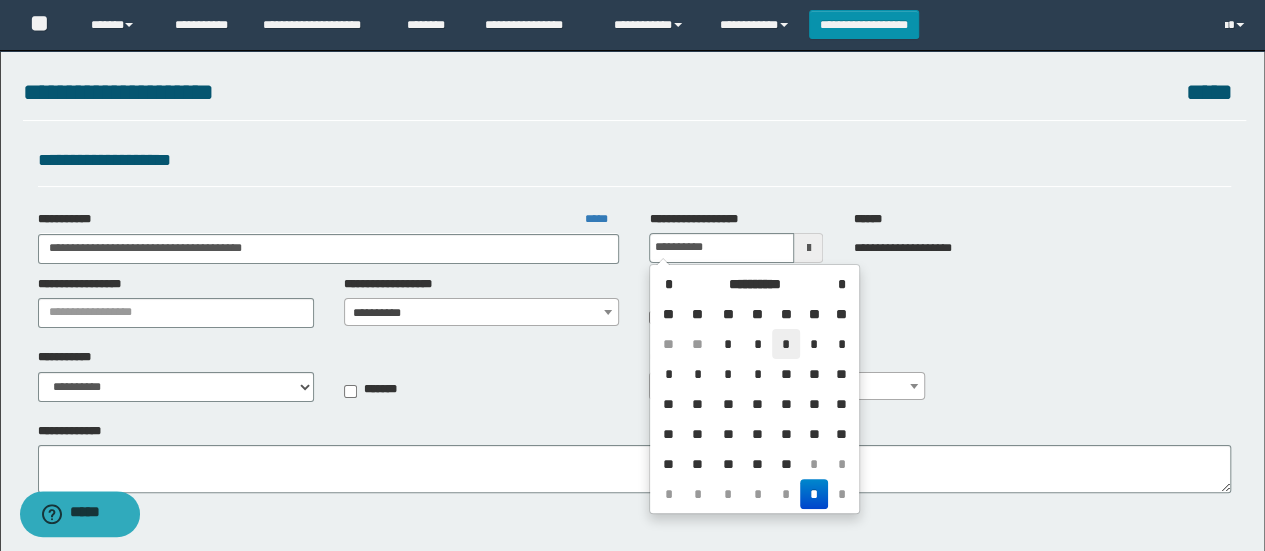 click on "*" at bounding box center [786, 344] 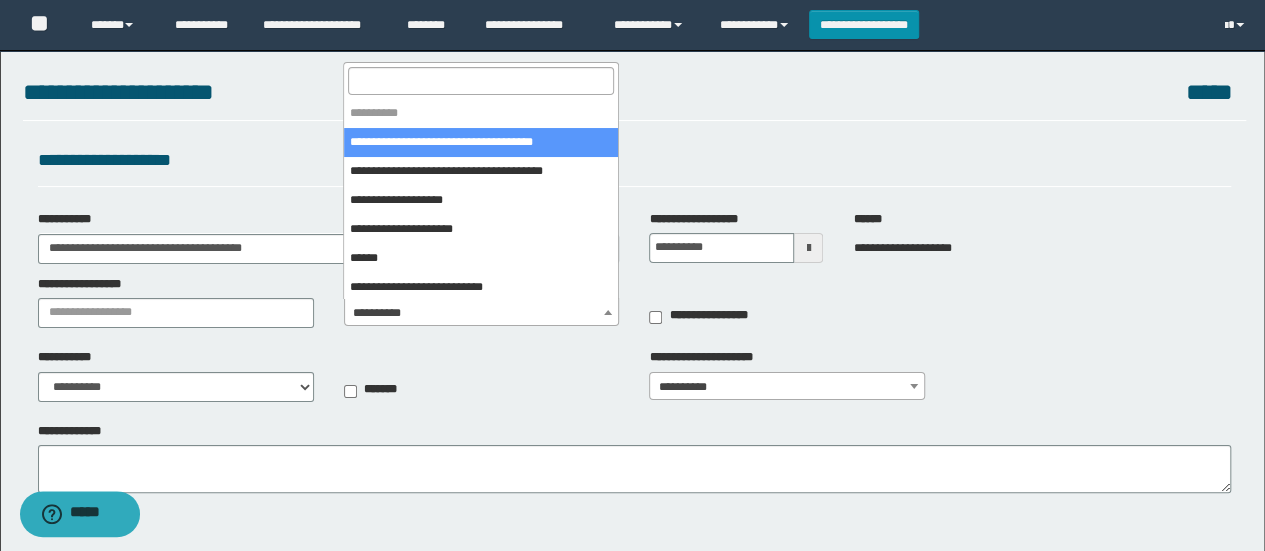 click at bounding box center [608, 312] 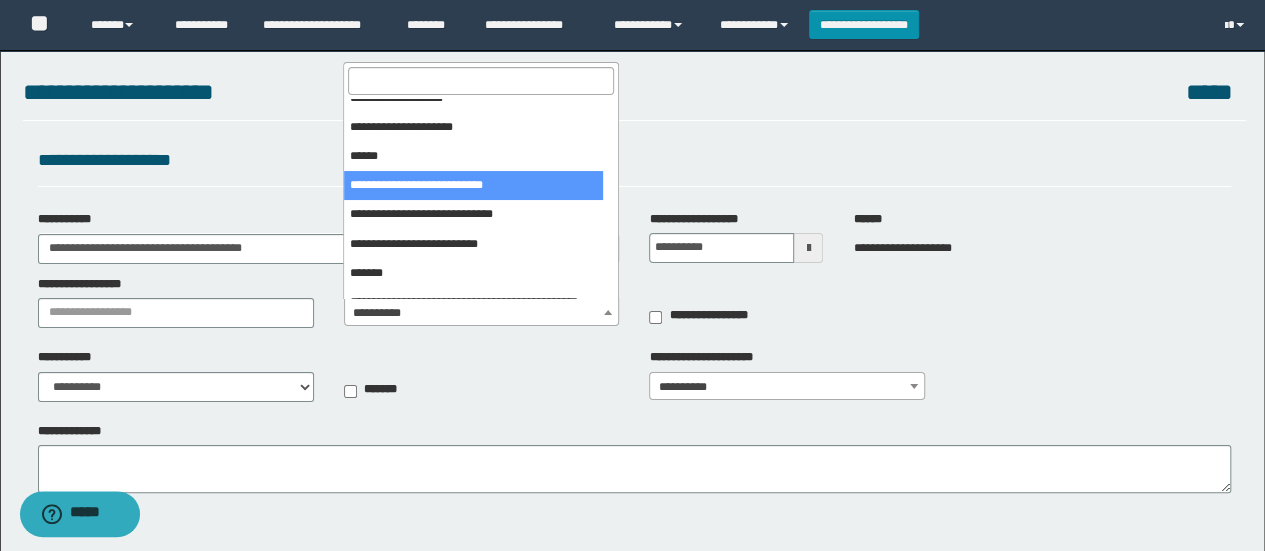 scroll, scrollTop: 120, scrollLeft: 0, axis: vertical 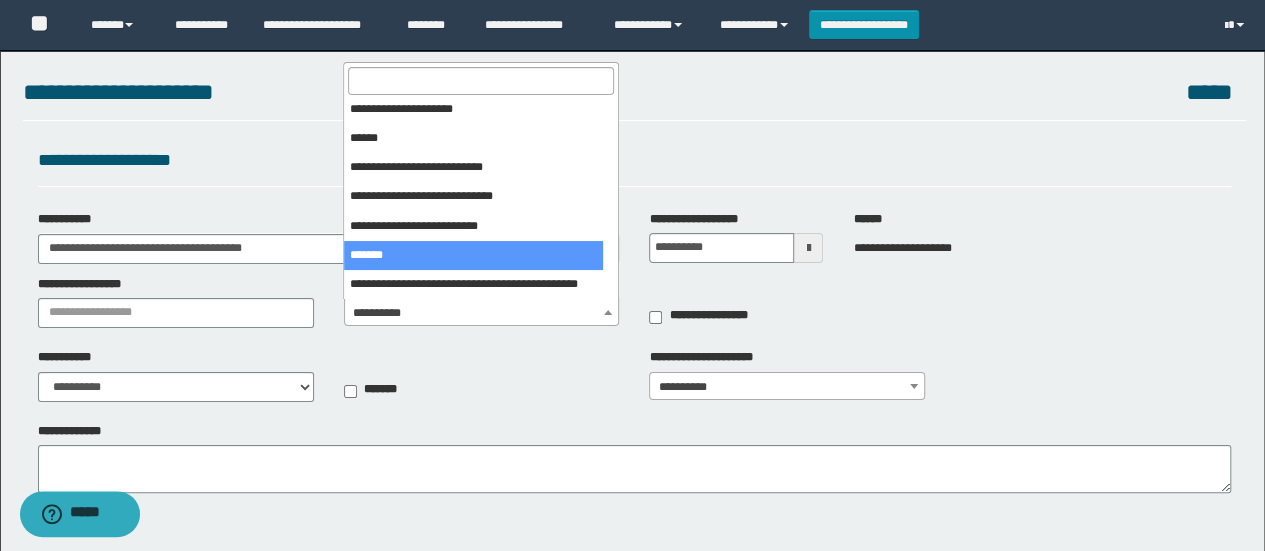 select on "***" 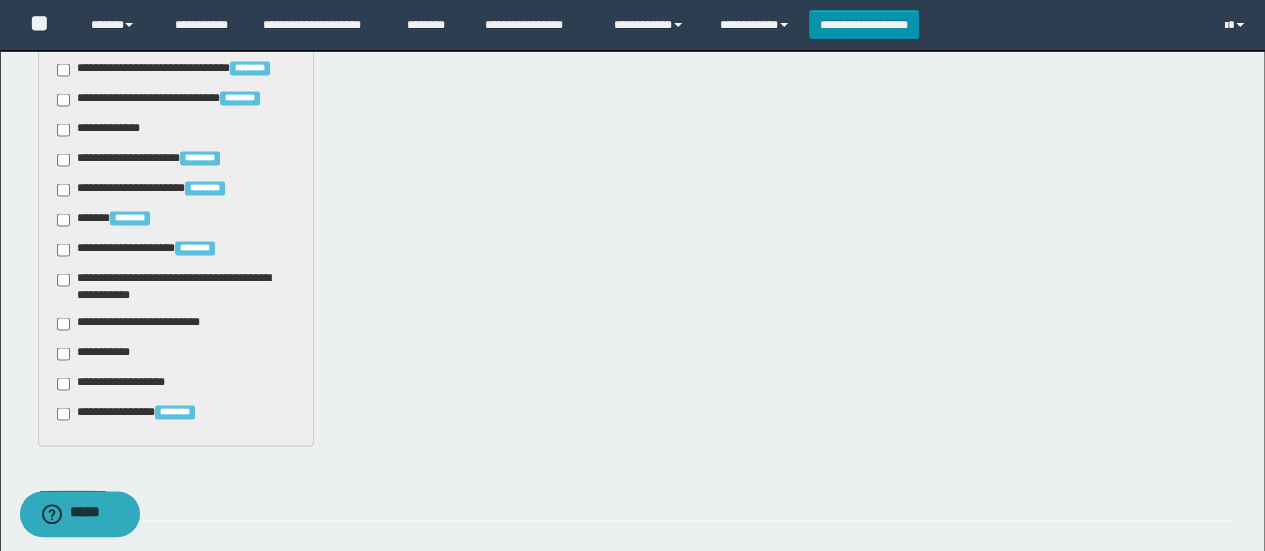 scroll, scrollTop: 1911, scrollLeft: 0, axis: vertical 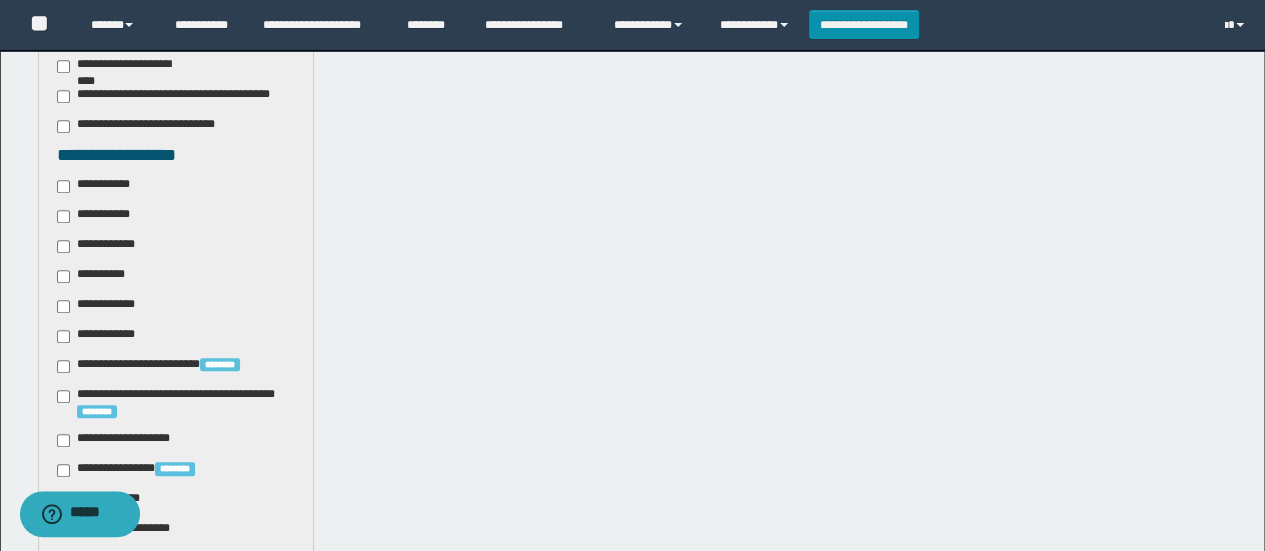 click on "**********" at bounding box center [97, 216] 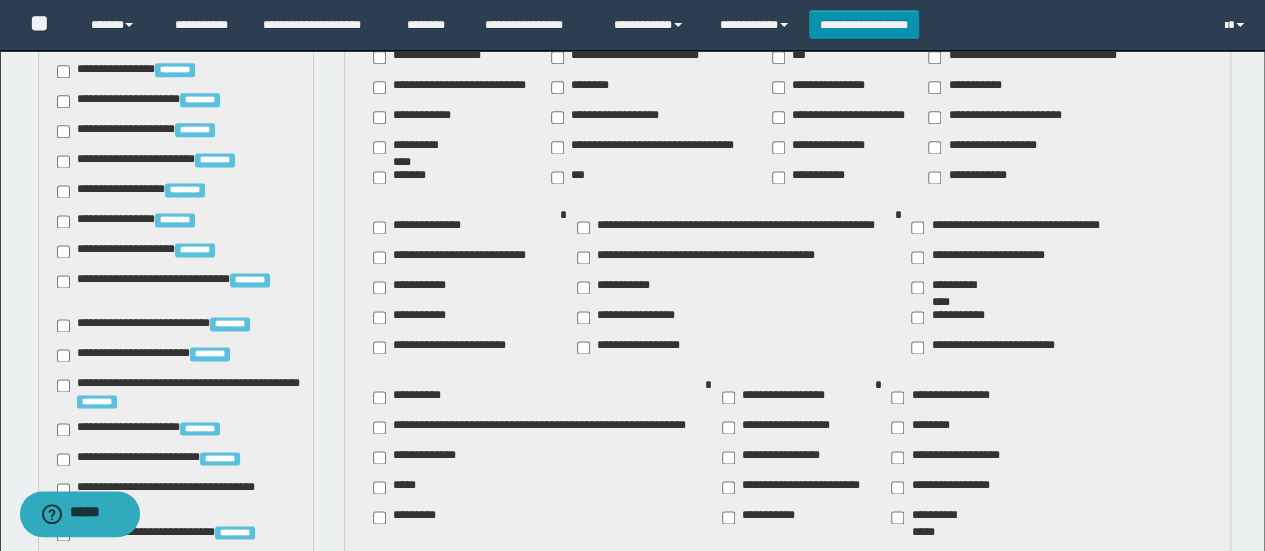 scroll, scrollTop: 1274, scrollLeft: 0, axis: vertical 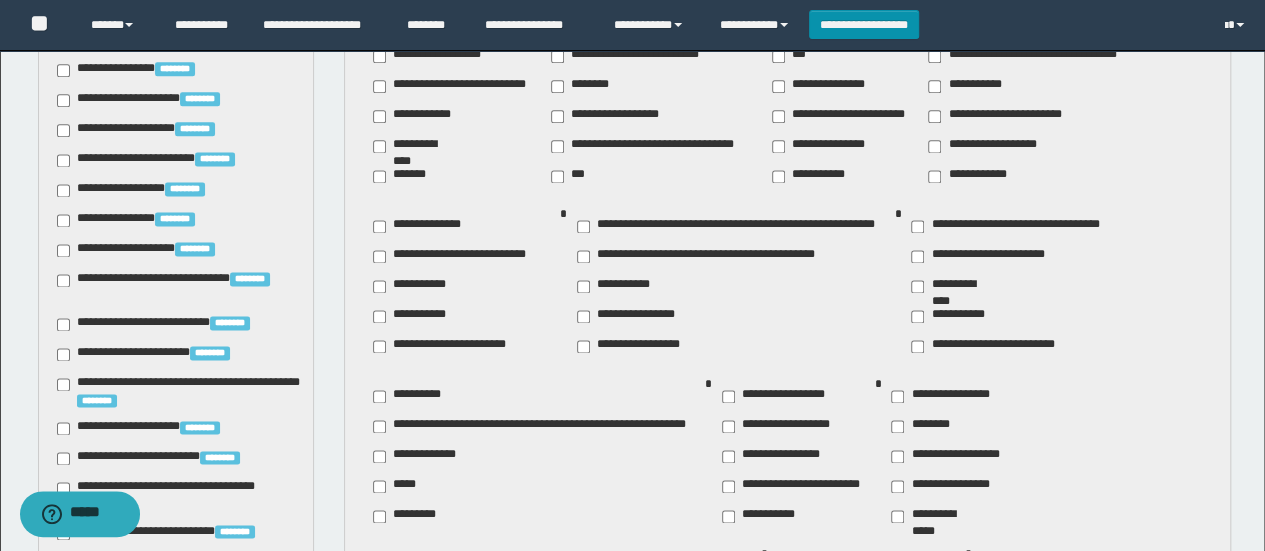 click on "**********" at bounding box center (954, 316) 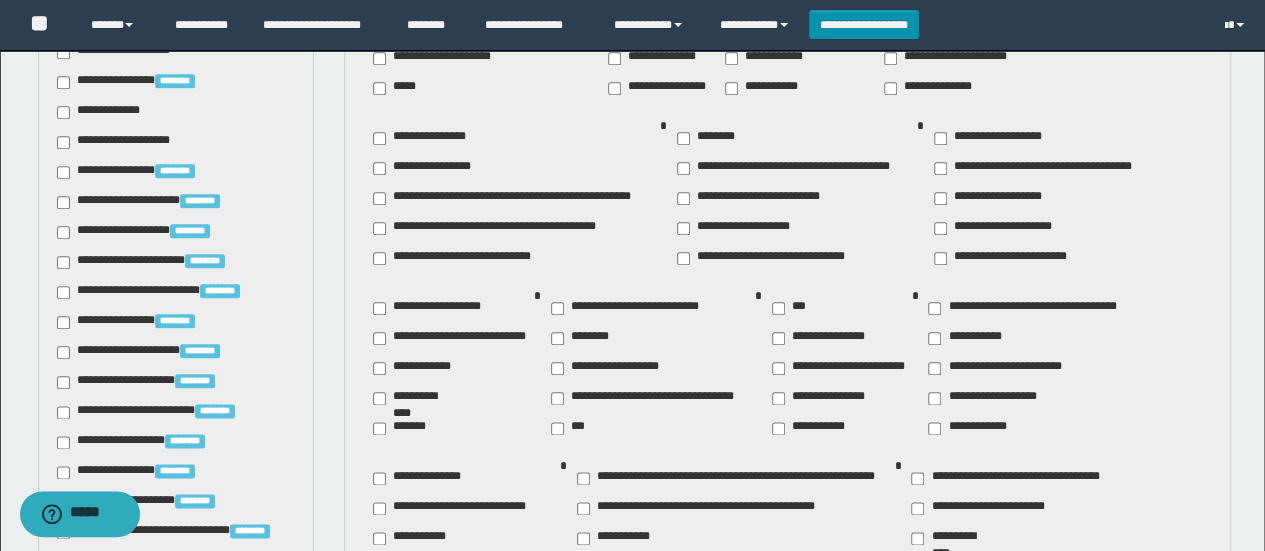 scroll, scrollTop: 1020, scrollLeft: 0, axis: vertical 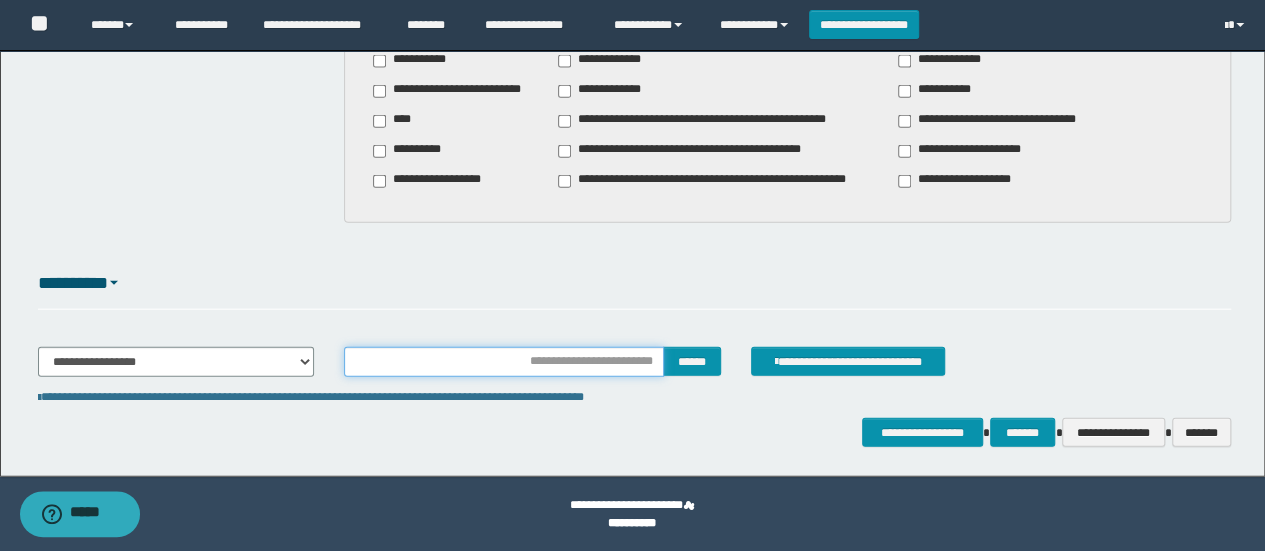 click at bounding box center (504, 362) 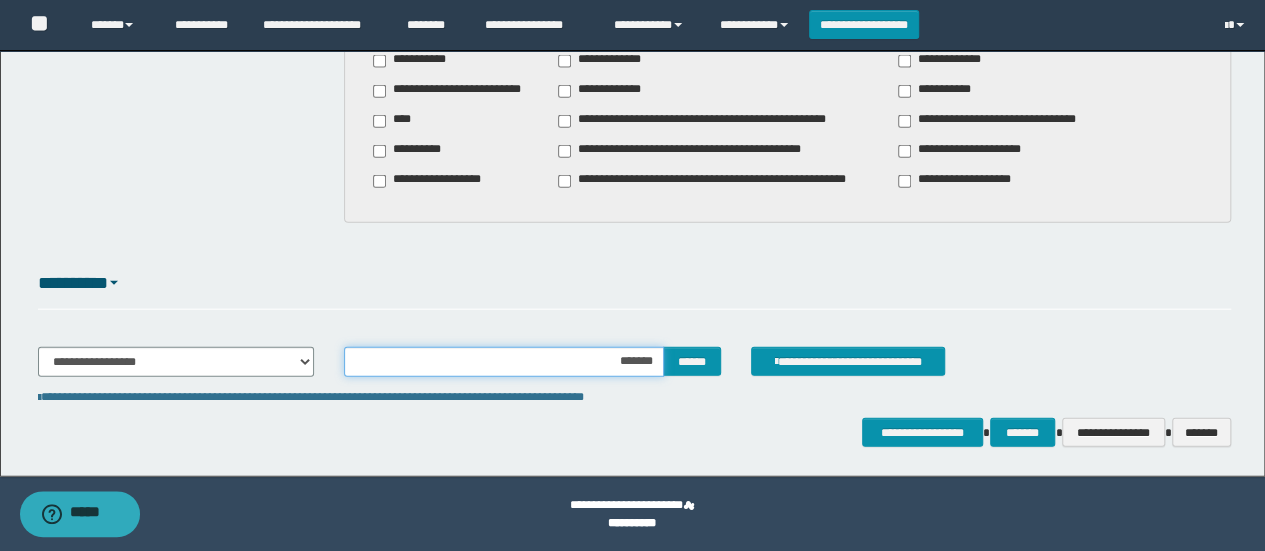 type on "********" 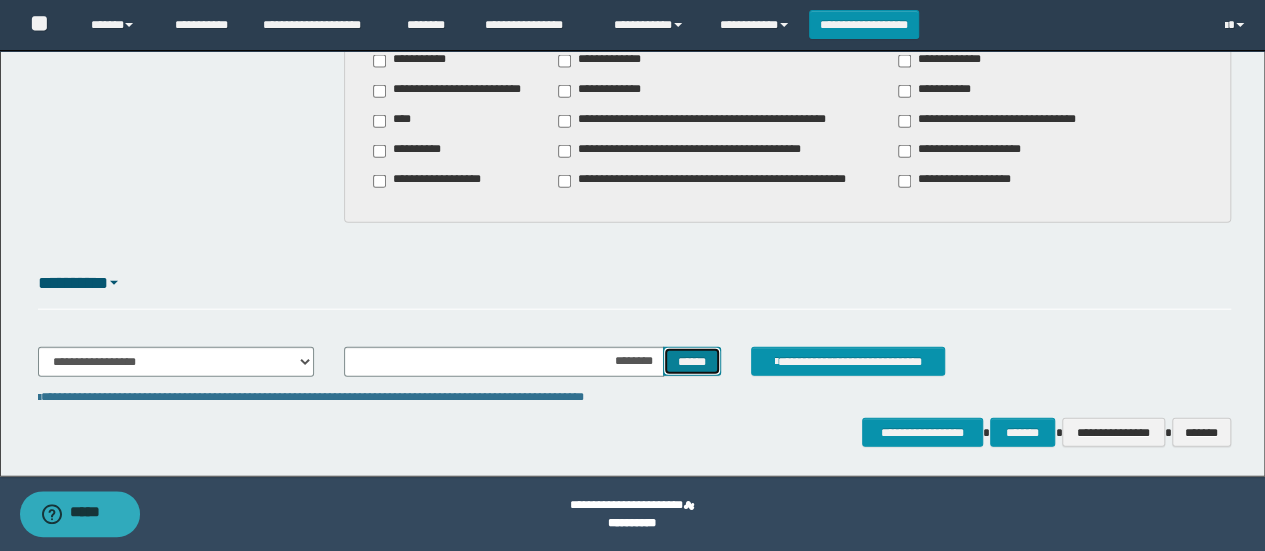 click on "******" at bounding box center [692, 361] 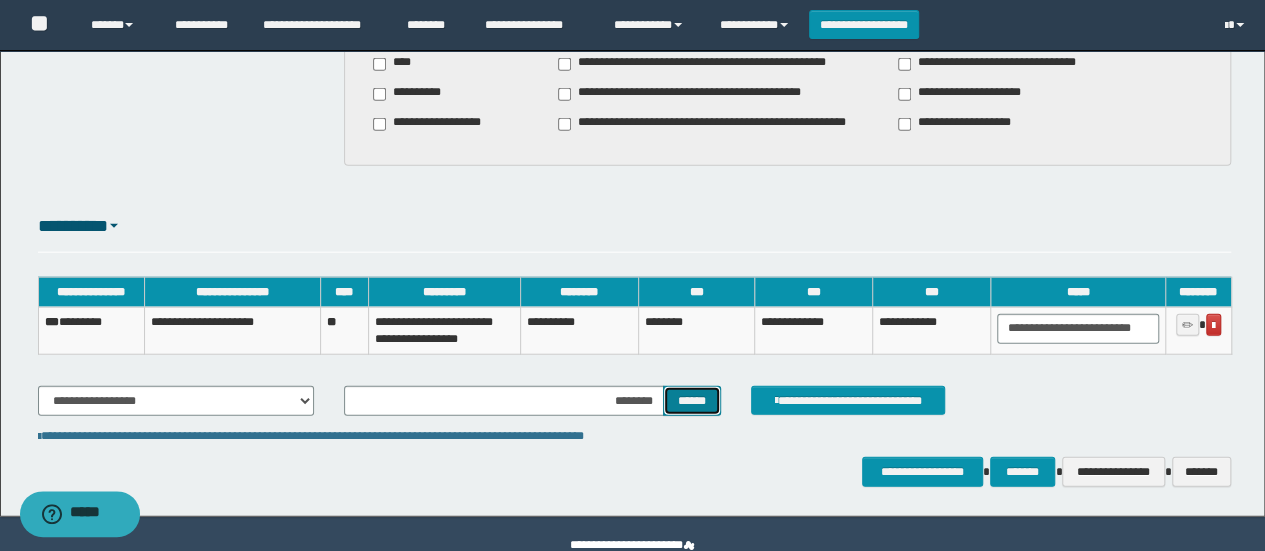 scroll, scrollTop: 2372, scrollLeft: 0, axis: vertical 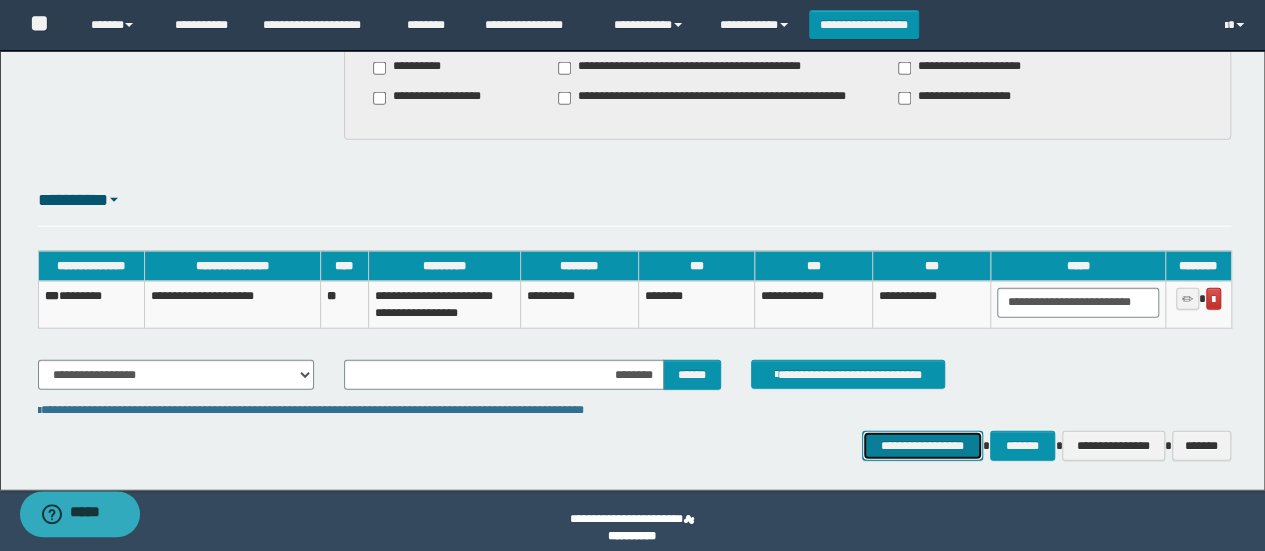 click on "**********" at bounding box center (922, 445) 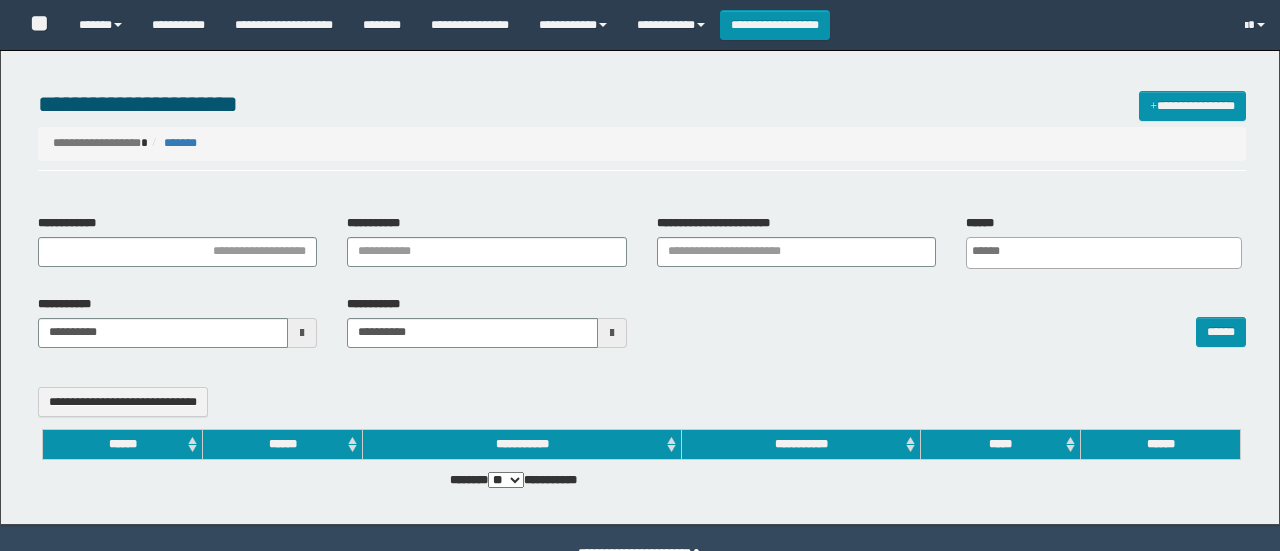 select 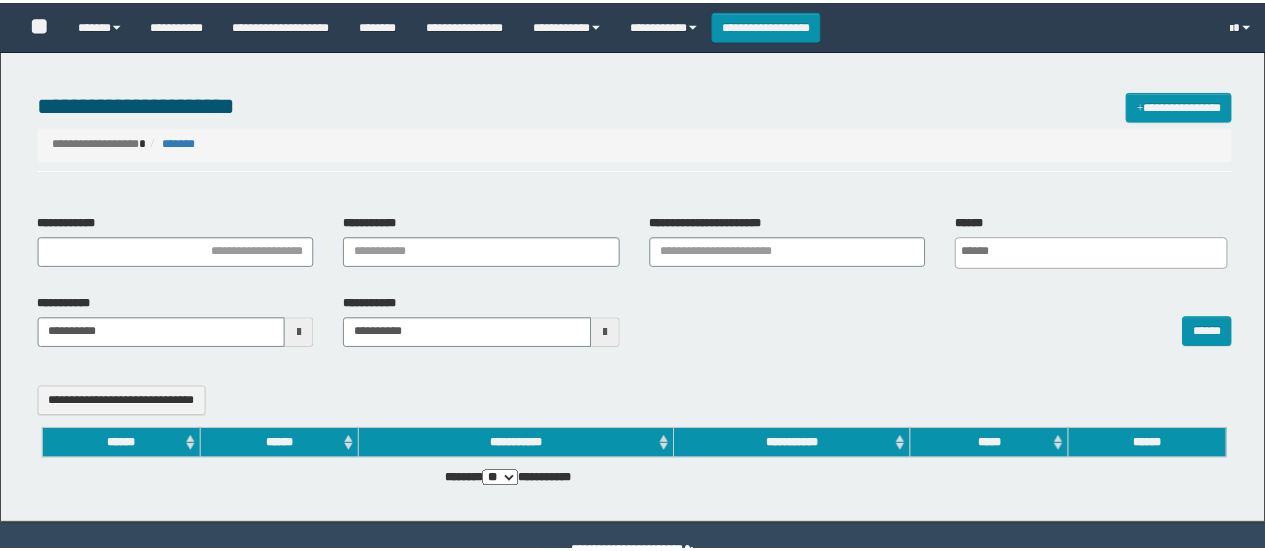 scroll, scrollTop: 0, scrollLeft: 0, axis: both 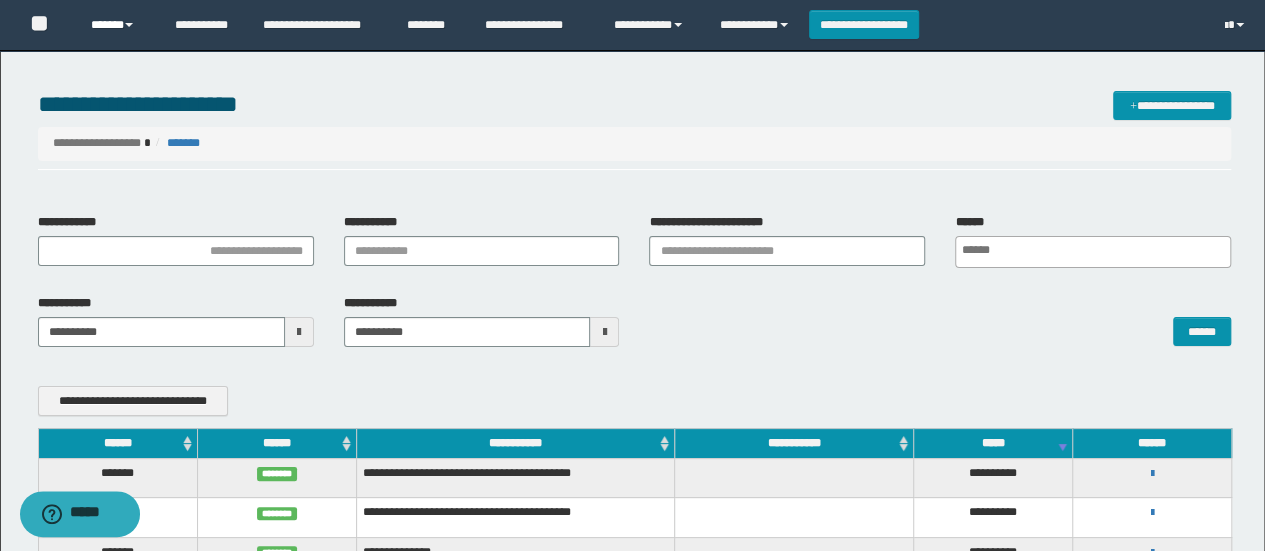 click on "******" at bounding box center (117, 25) 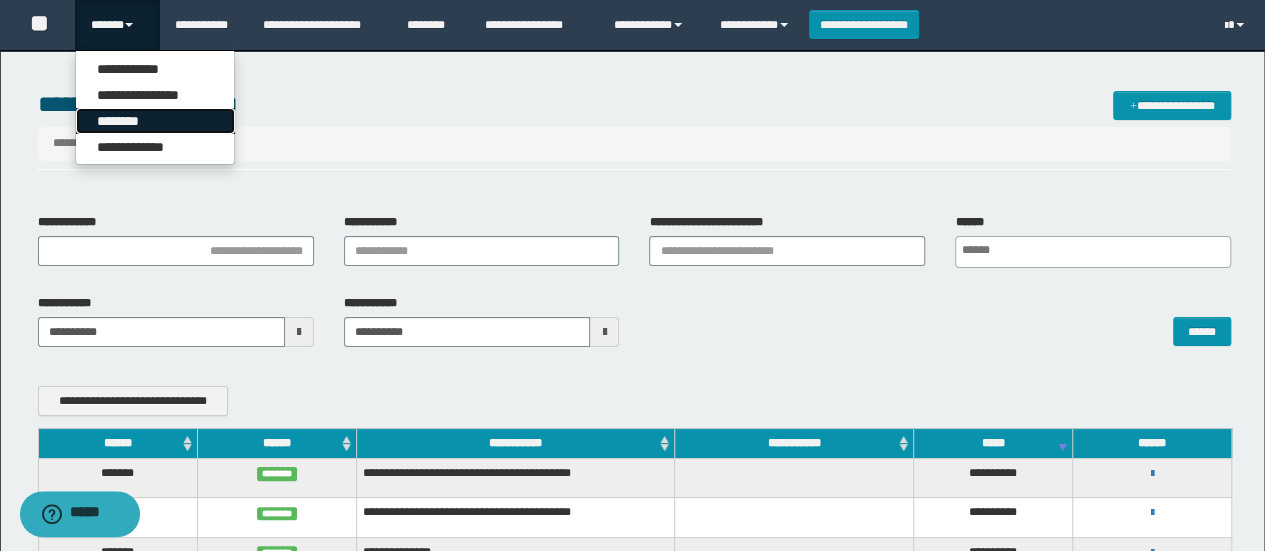 click on "********" at bounding box center (155, 121) 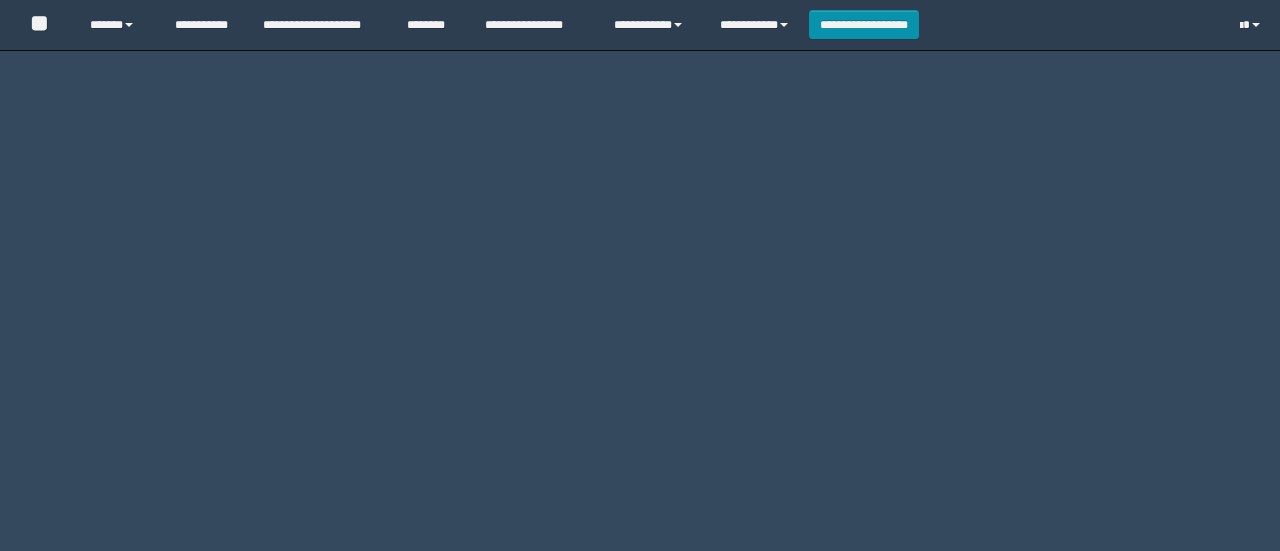 scroll, scrollTop: 0, scrollLeft: 0, axis: both 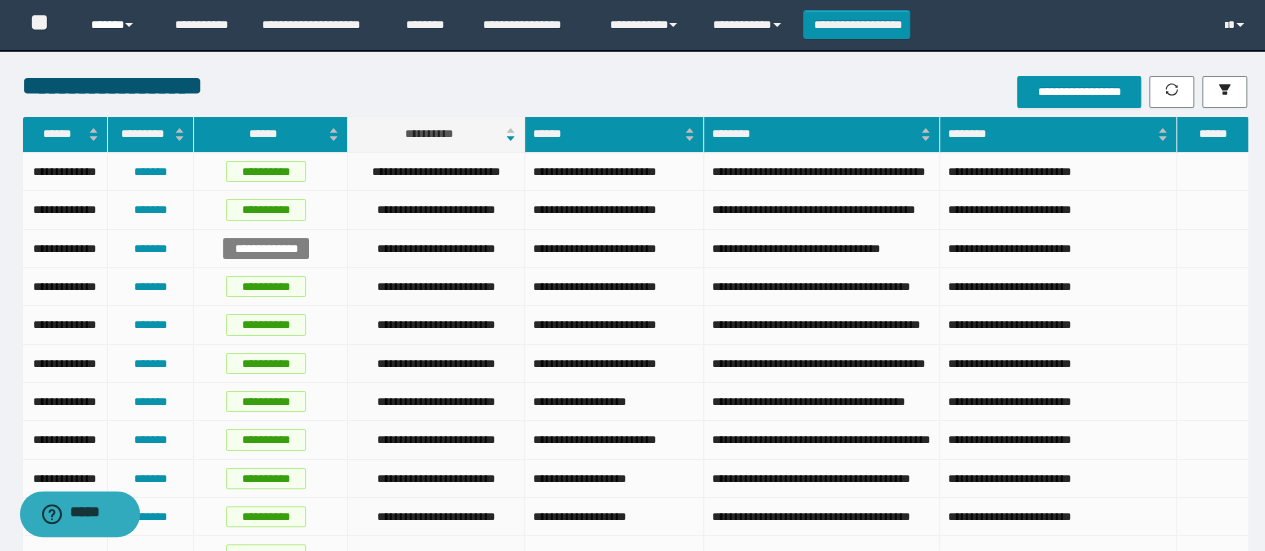 click on "******" at bounding box center (117, 25) 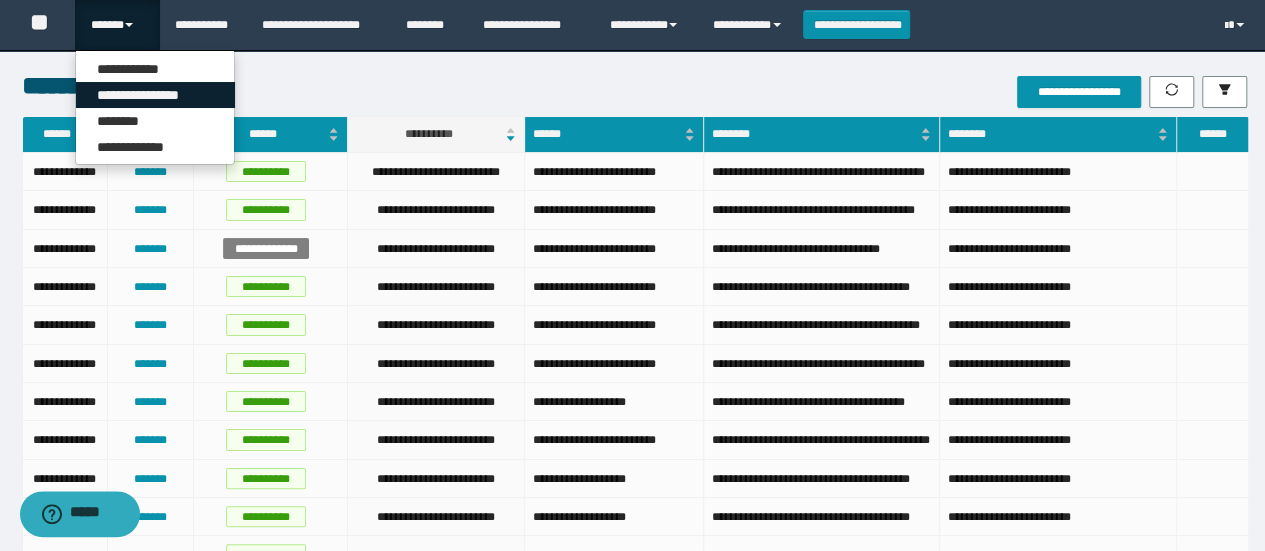 click on "**********" at bounding box center [155, 95] 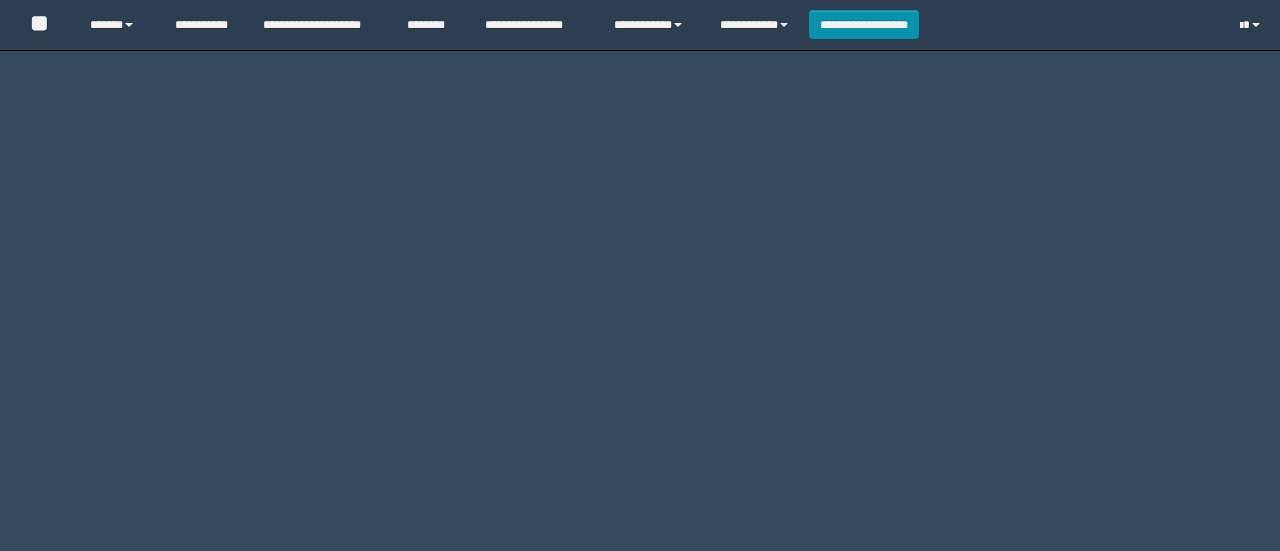 scroll, scrollTop: 0, scrollLeft: 0, axis: both 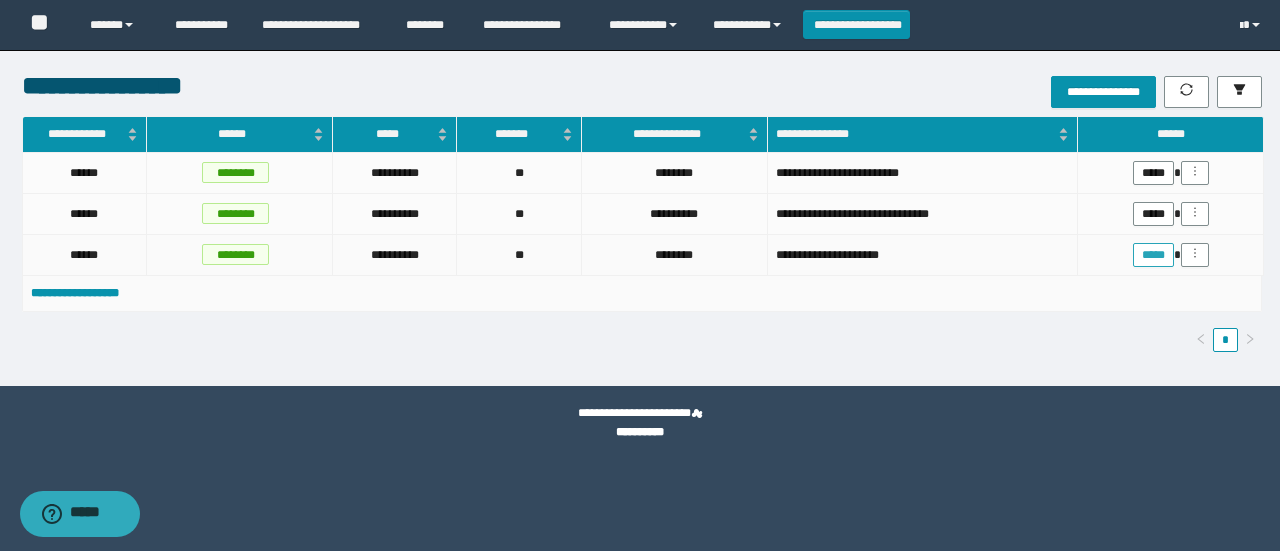 click on "*****" at bounding box center (1153, 255) 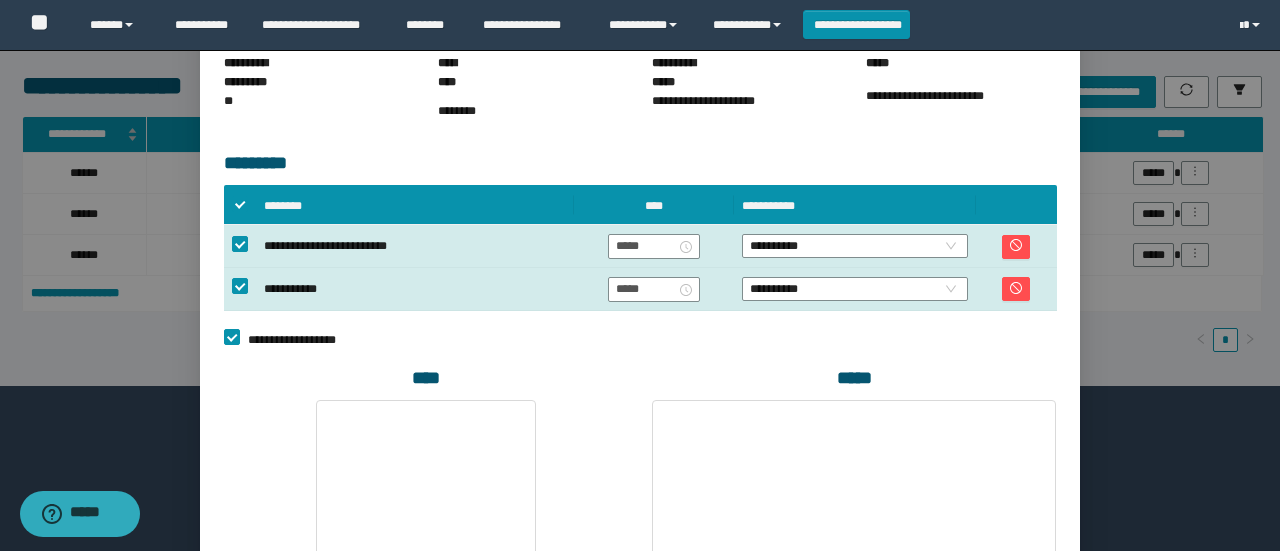scroll, scrollTop: 382, scrollLeft: 0, axis: vertical 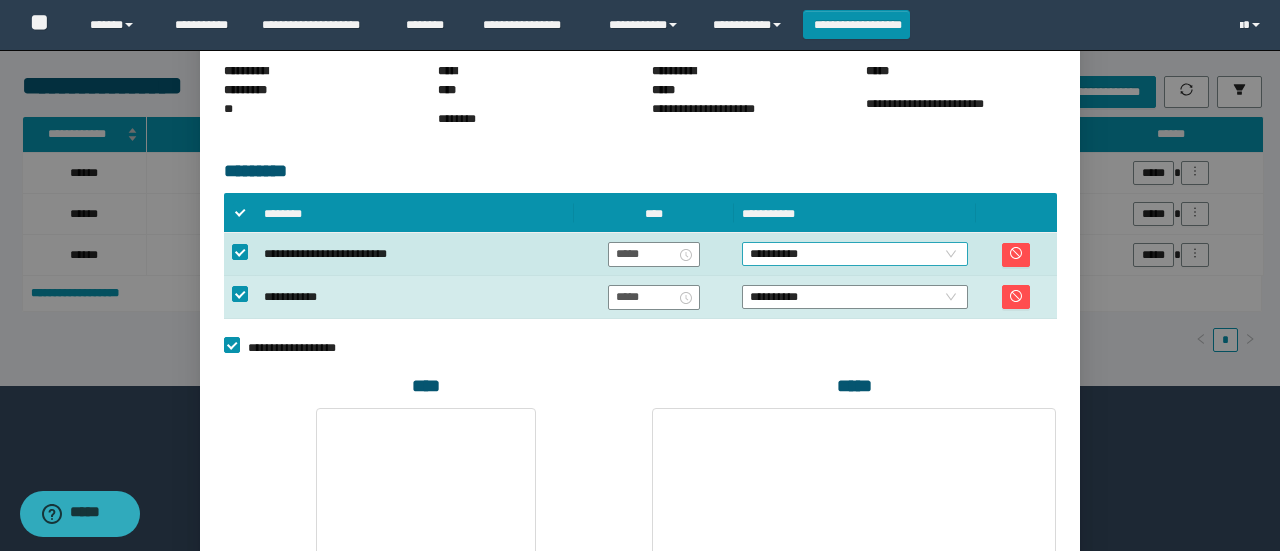 click on "**********" at bounding box center [855, 254] 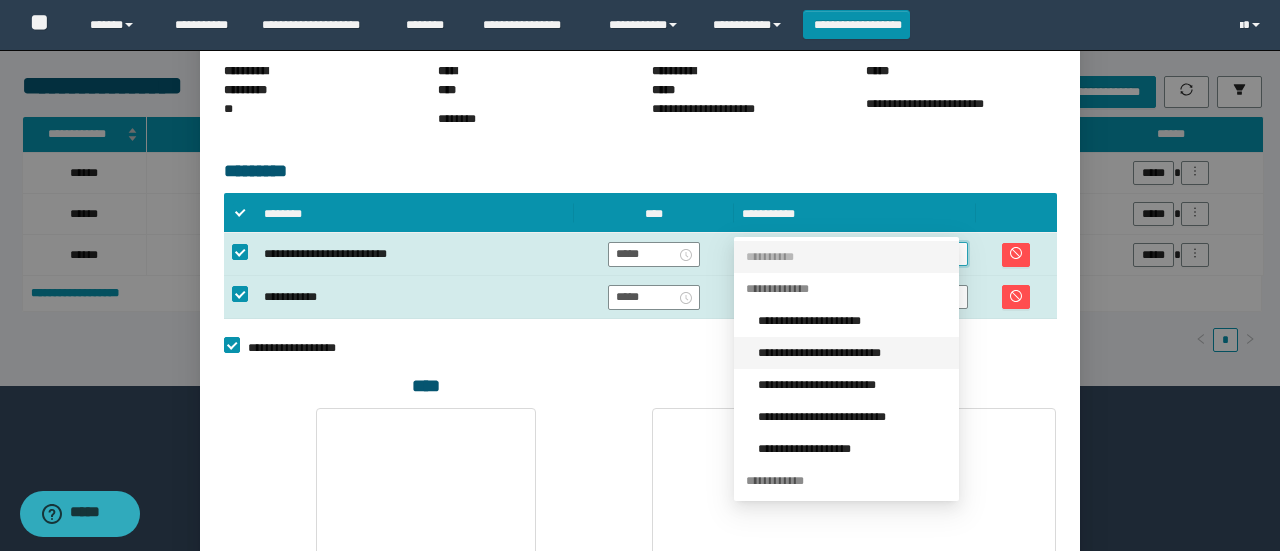 click on "**********" at bounding box center (852, 353) 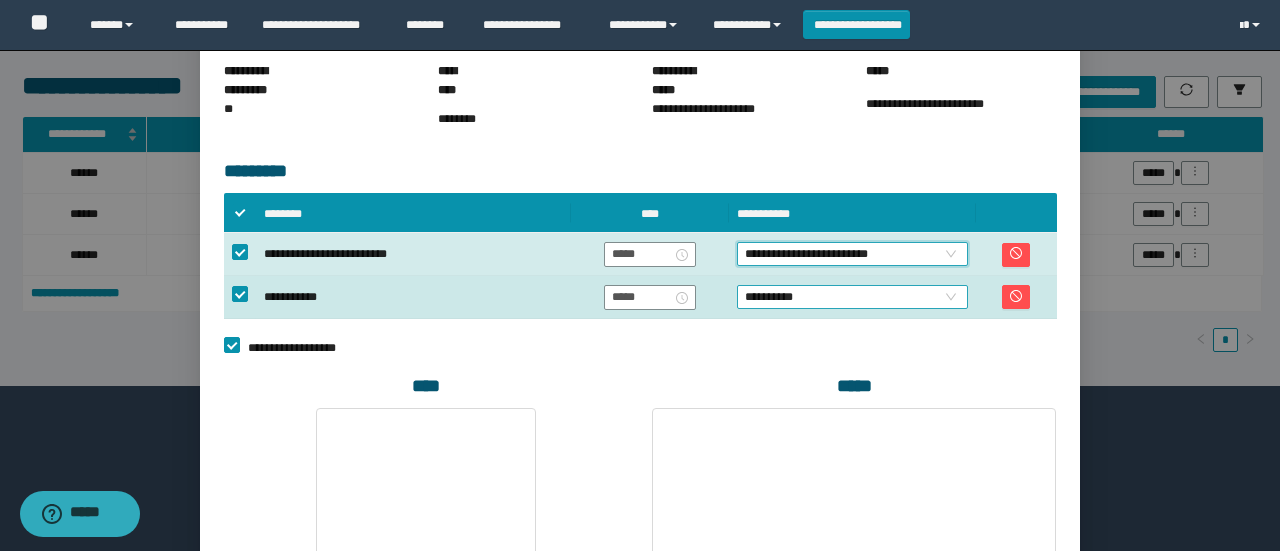 click on "**********" at bounding box center [852, 297] 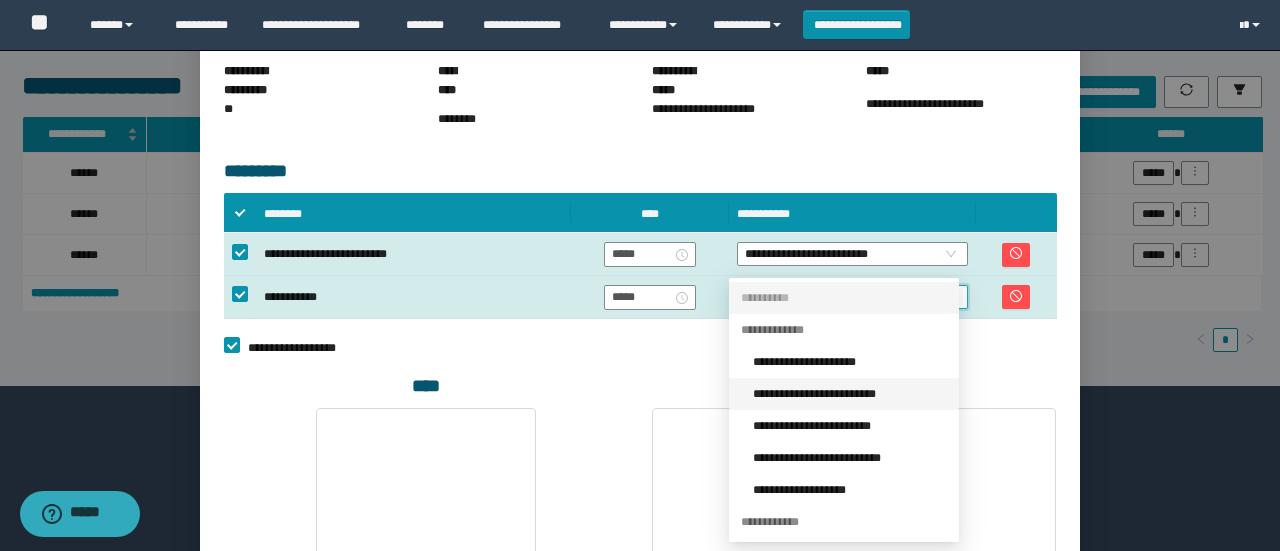 click on "**********" at bounding box center [850, 394] 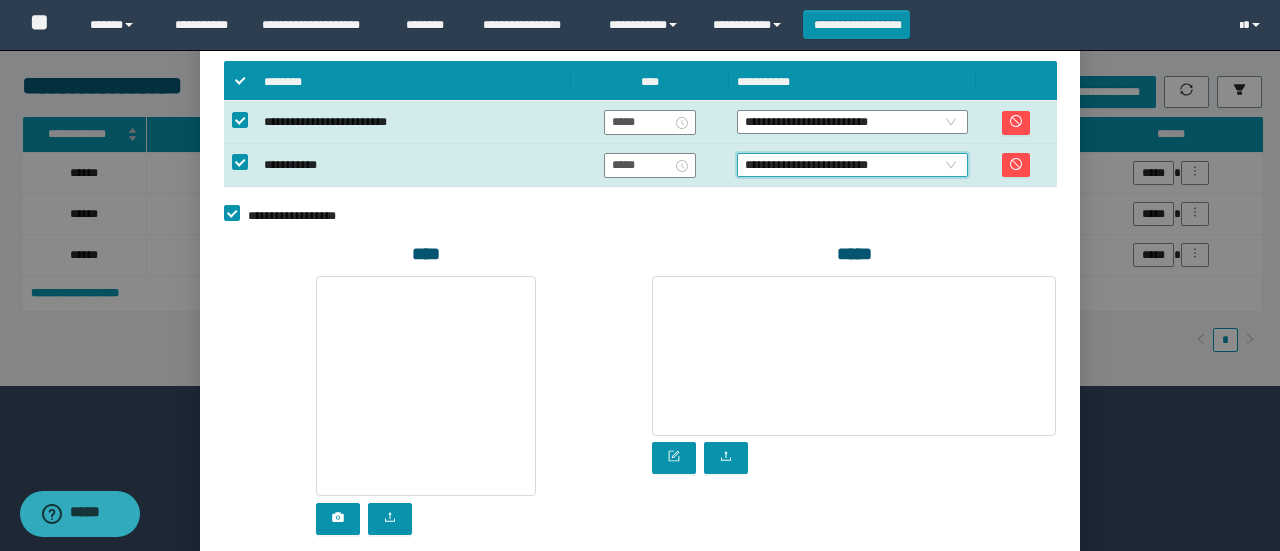 scroll, scrollTop: 511, scrollLeft: 0, axis: vertical 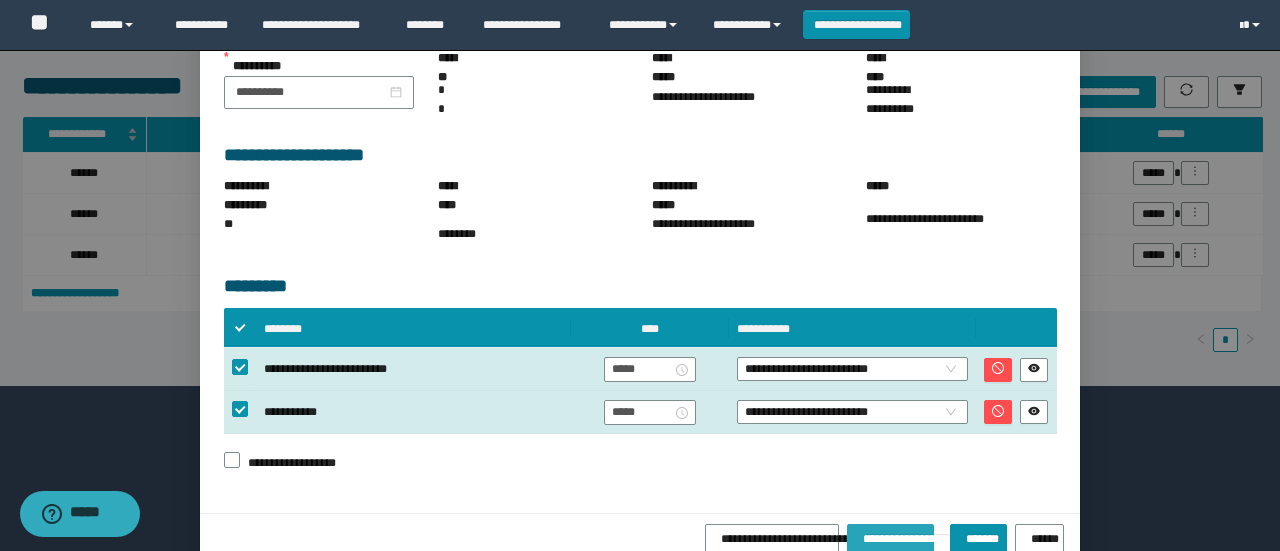 click on "**********" at bounding box center (891, 535) 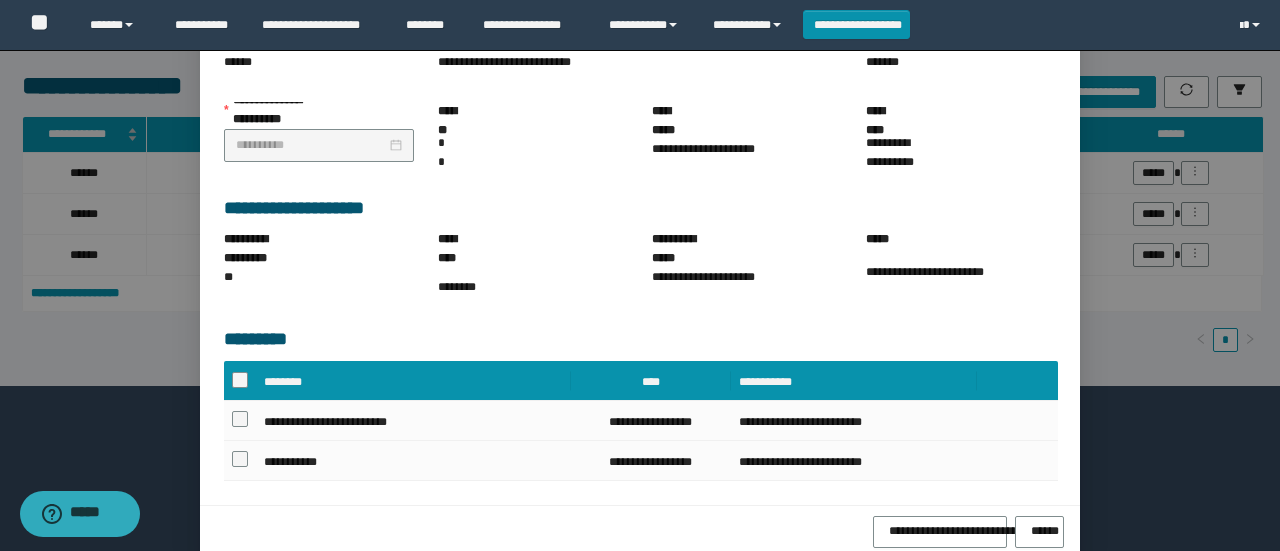 scroll, scrollTop: 259, scrollLeft: 0, axis: vertical 